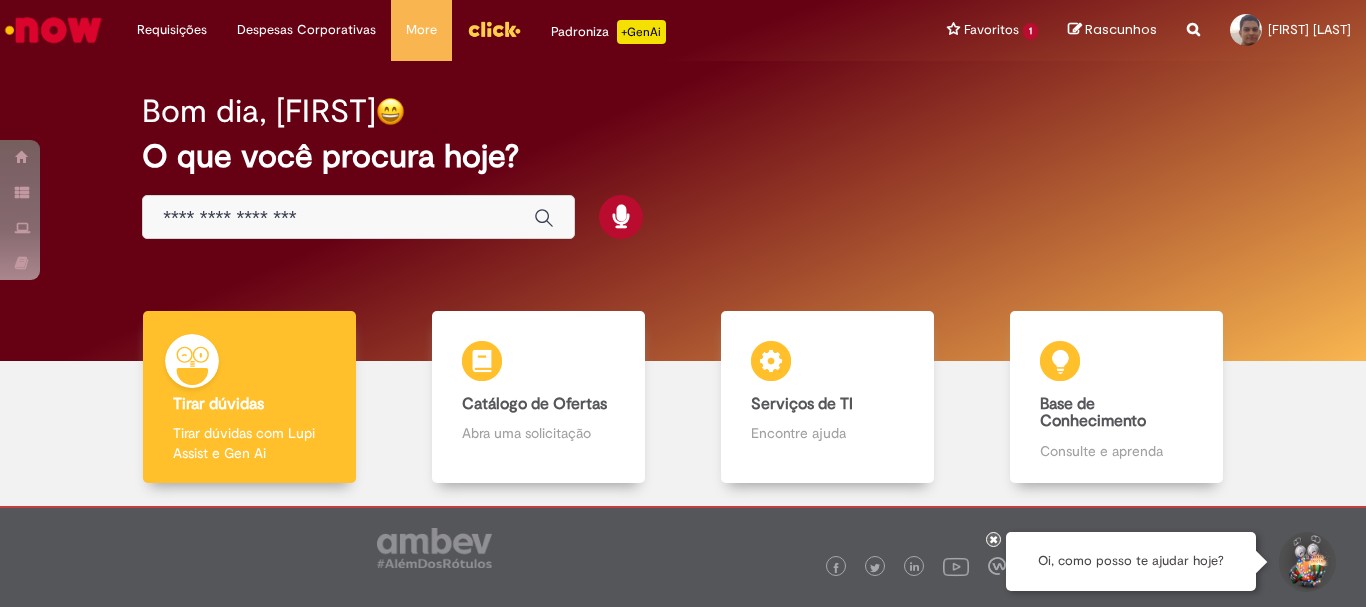 scroll, scrollTop: 0, scrollLeft: 0, axis: both 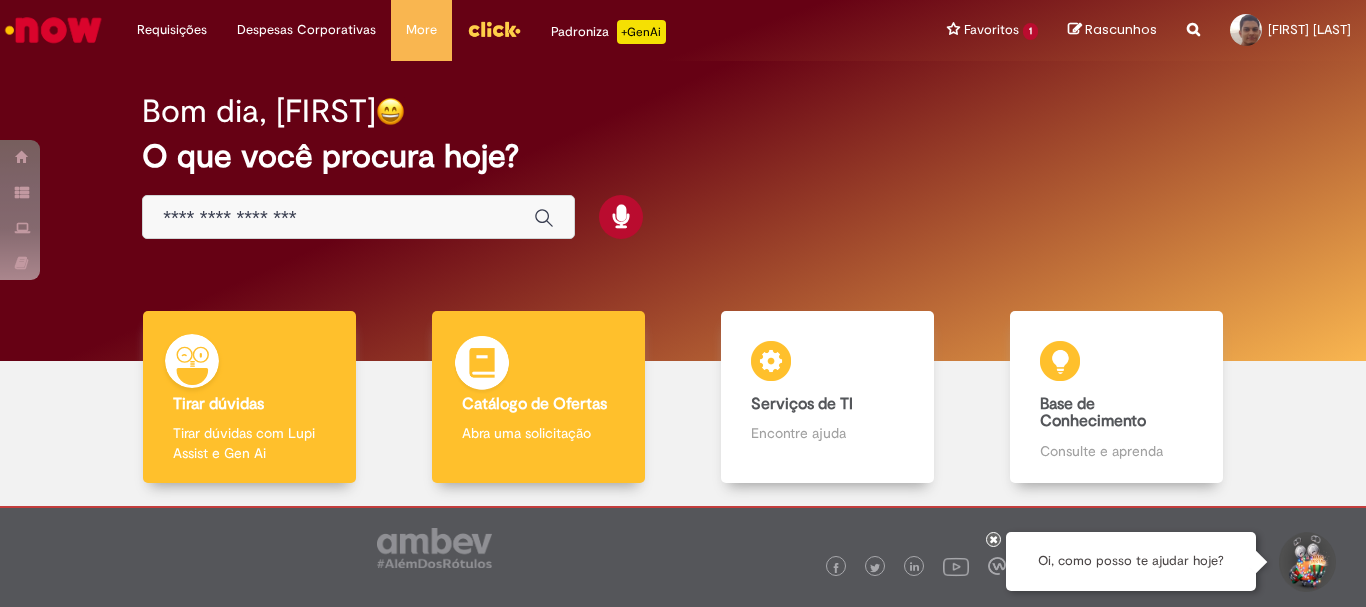 click on "Catálogo de Ofertas
Catálogo de Ofertas
Abra uma solicitação" at bounding box center (538, 397) 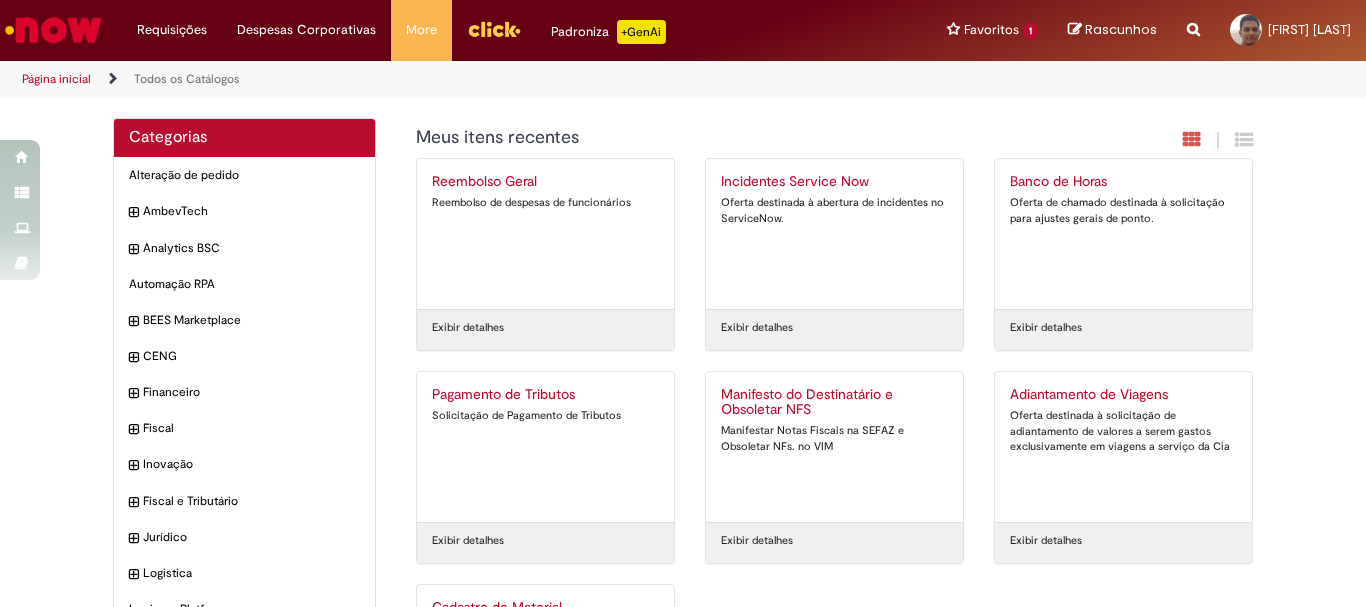 scroll, scrollTop: 191, scrollLeft: 0, axis: vertical 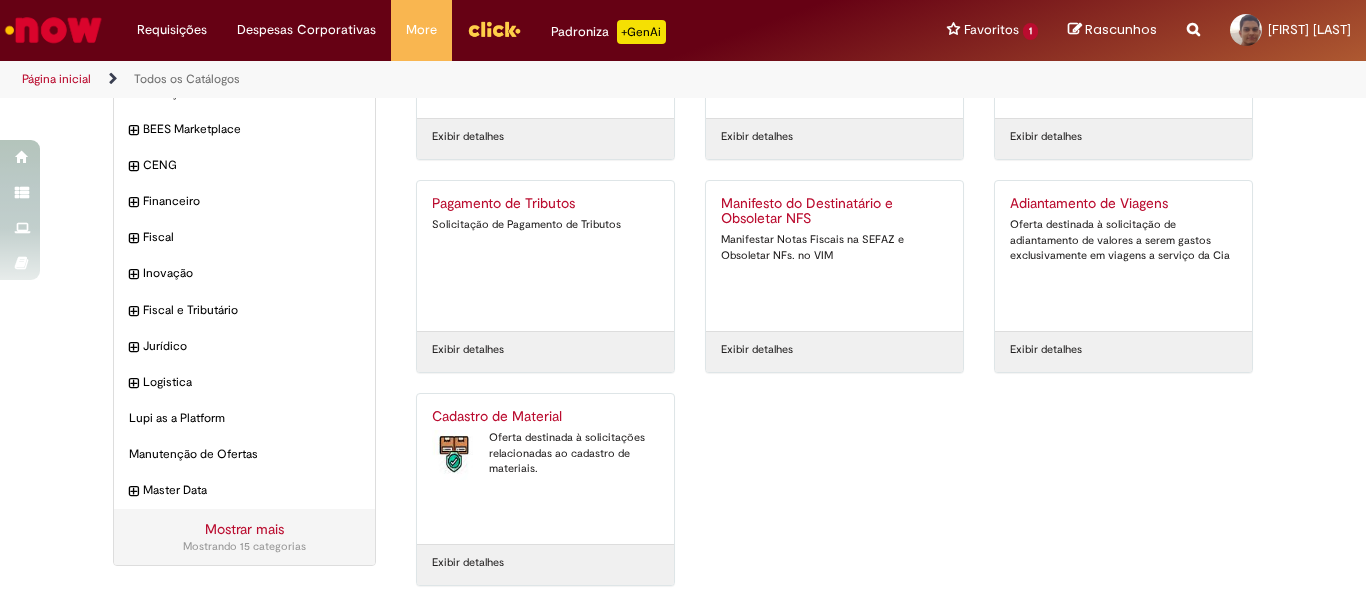 click on "Cadastro de Material
Oferta destinada à solicitações relacionadas ao cadastro de materiais." at bounding box center (545, 469) 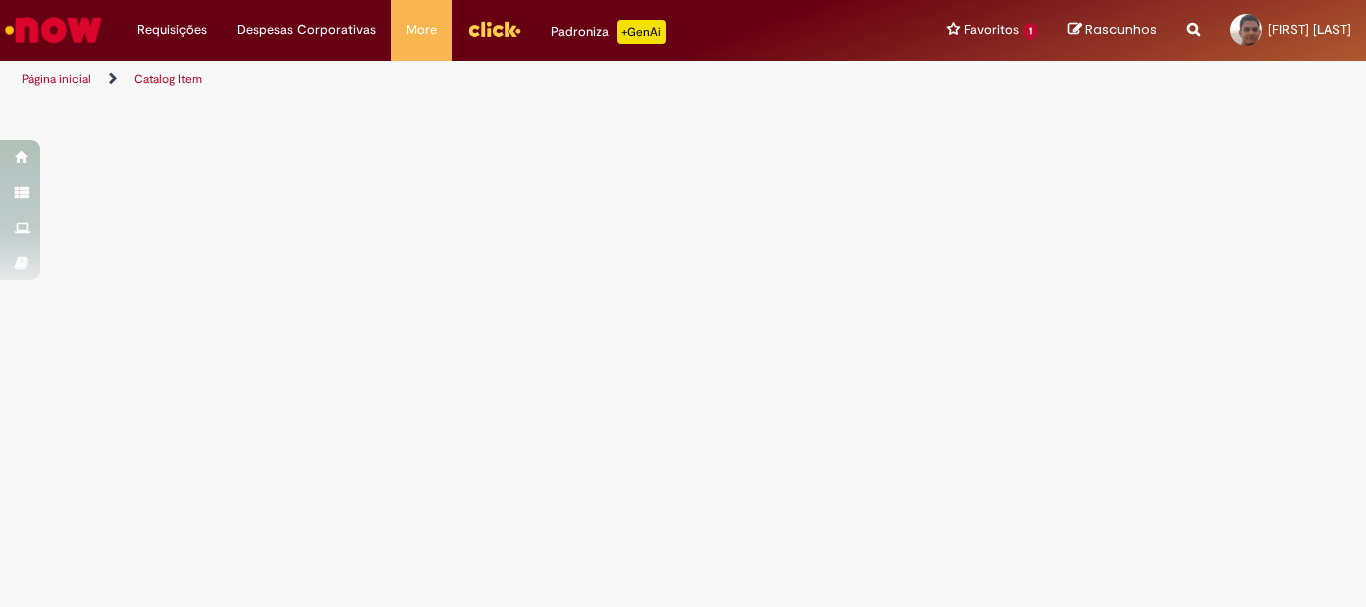 scroll, scrollTop: 0, scrollLeft: 0, axis: both 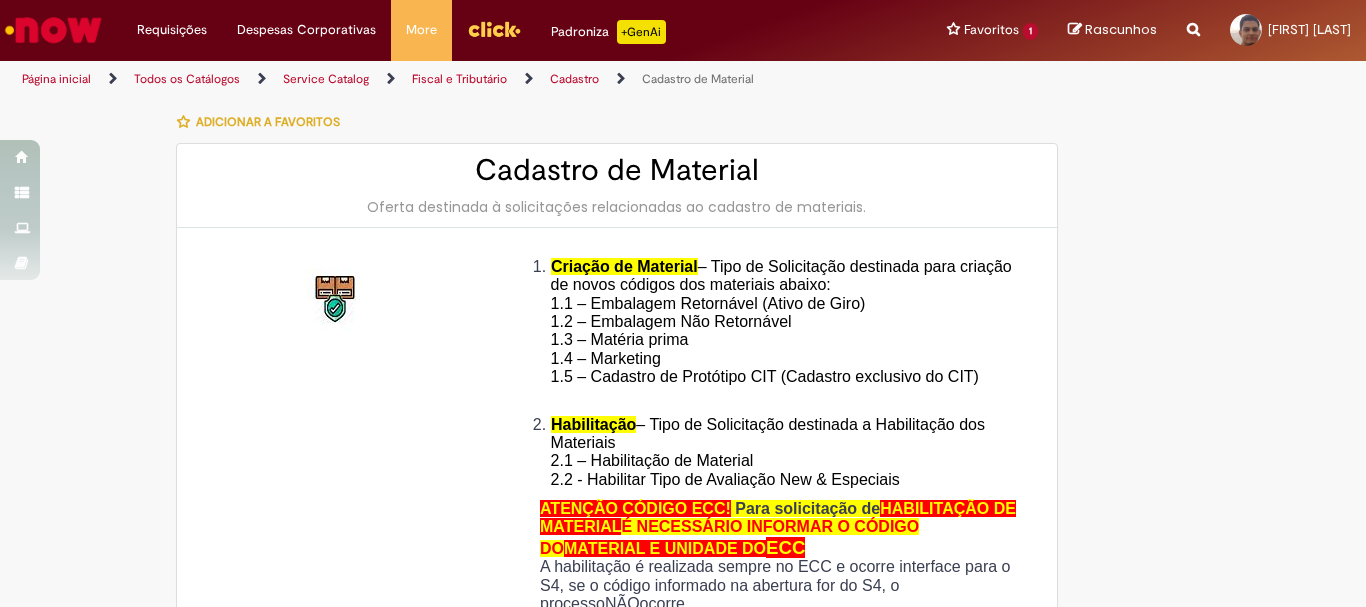 type on "********" 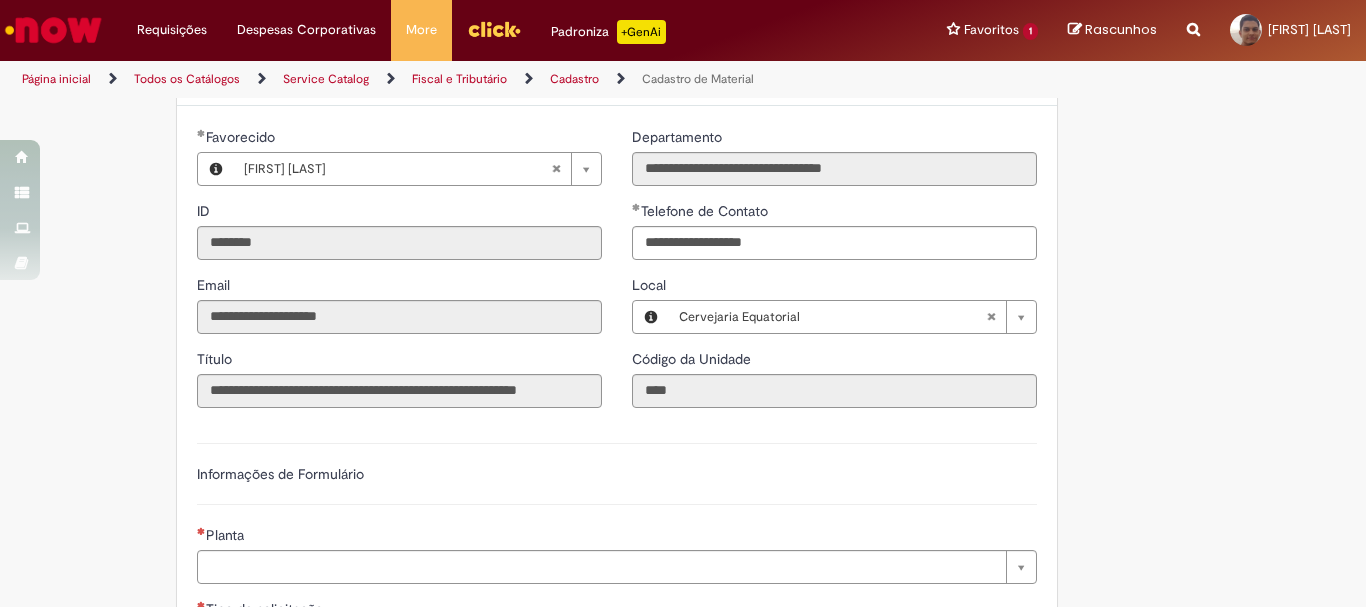 scroll, scrollTop: 1100, scrollLeft: 0, axis: vertical 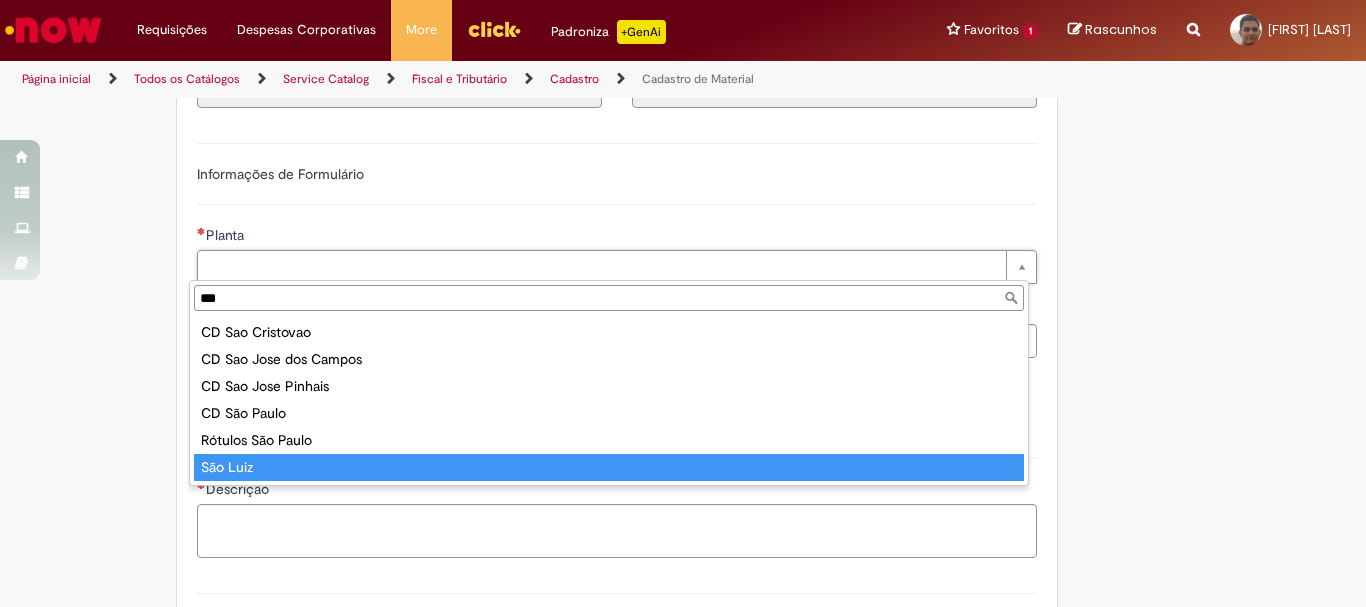 type on "***" 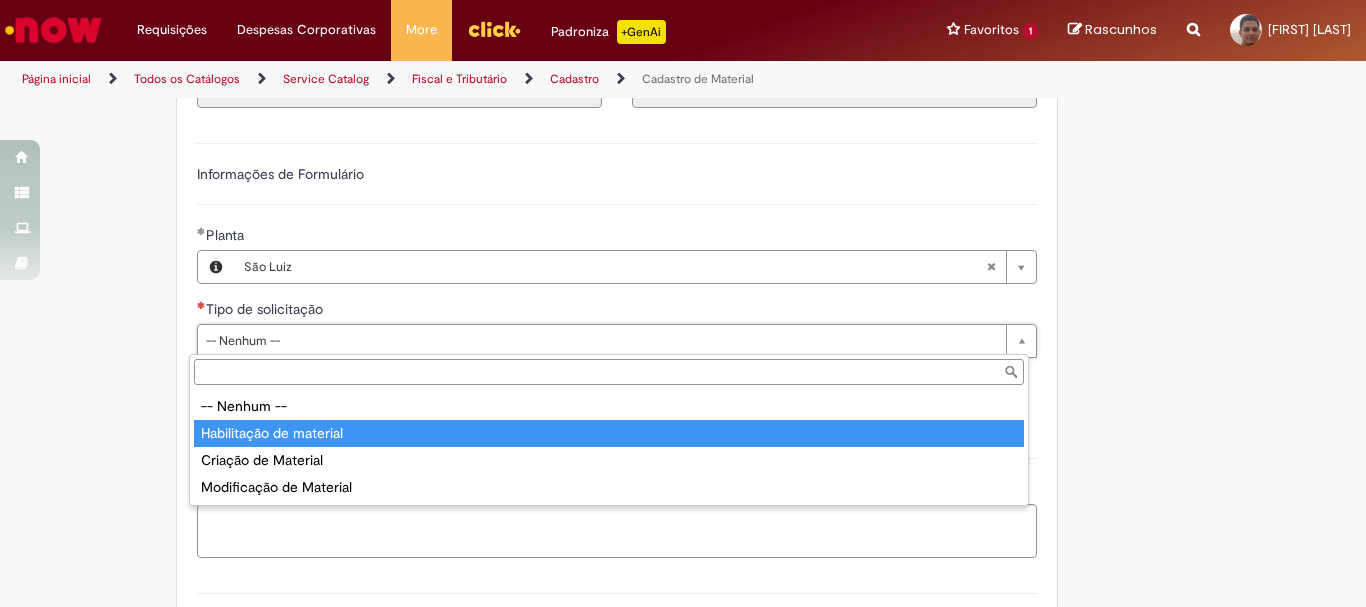 type on "**********" 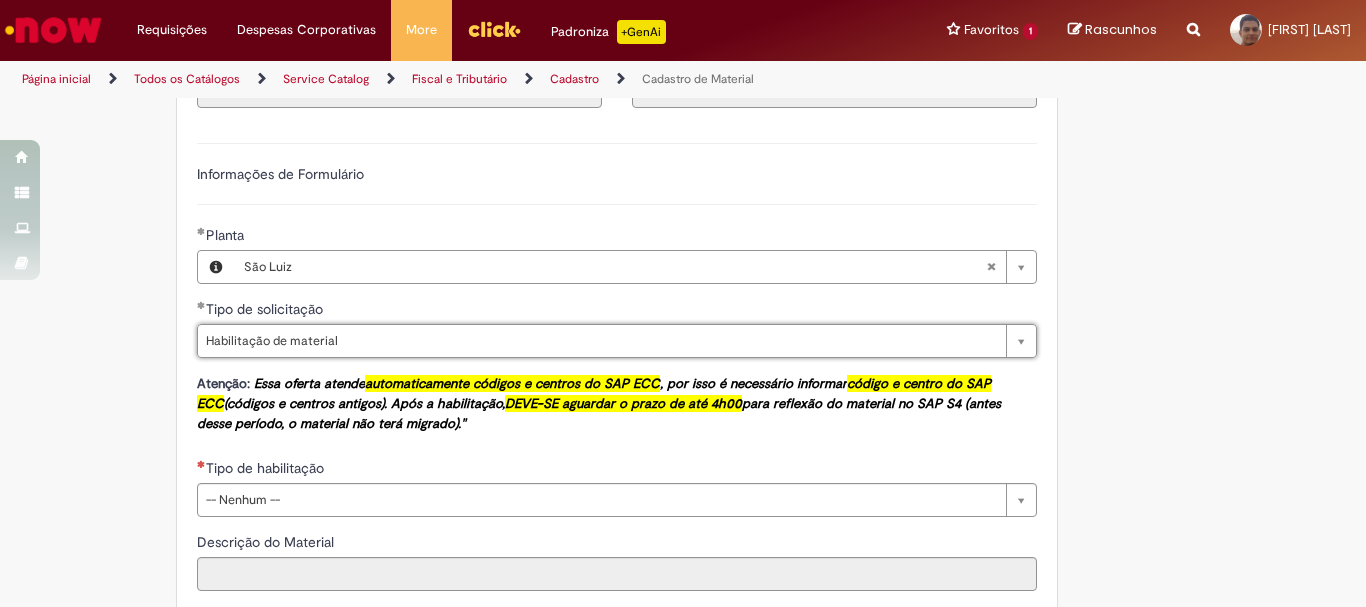 scroll, scrollTop: 1200, scrollLeft: 0, axis: vertical 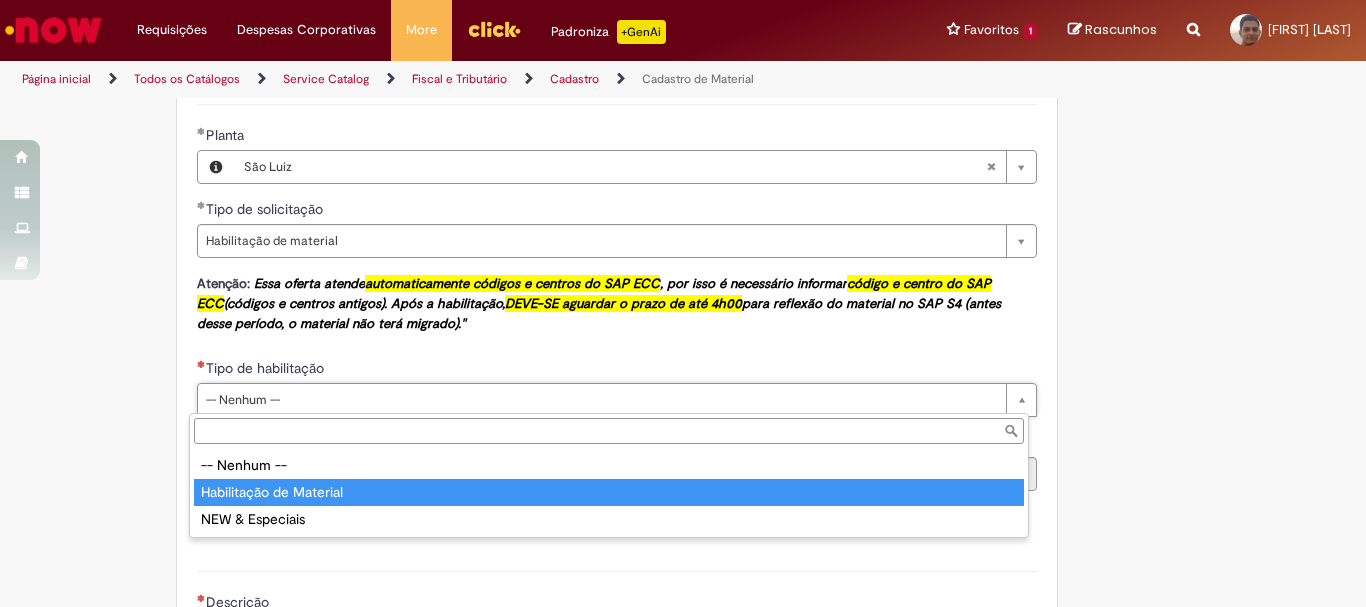 type on "**********" 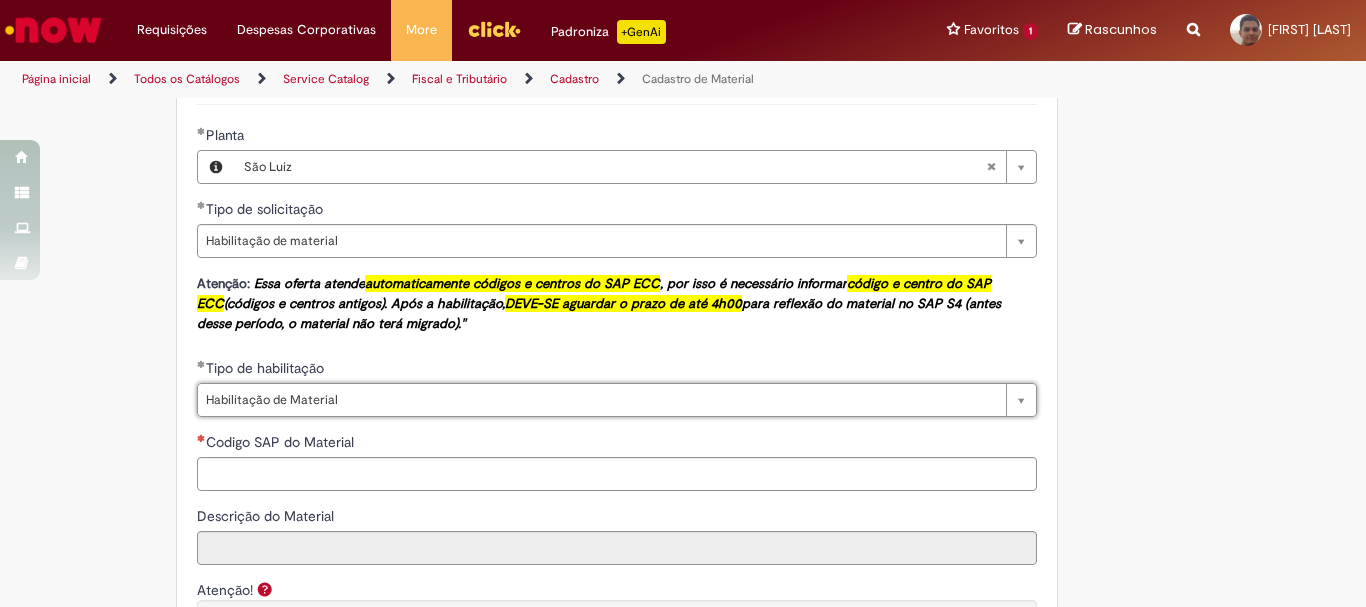 scroll, scrollTop: 1500, scrollLeft: 0, axis: vertical 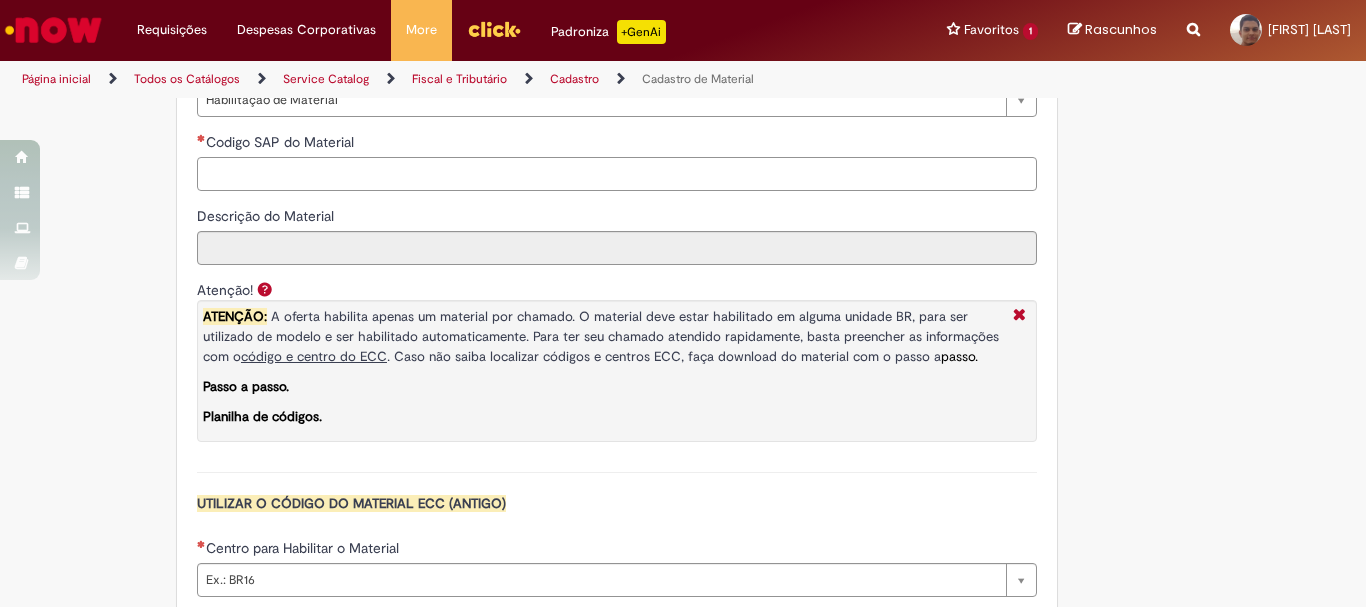 click on "Codigo SAP do Material" at bounding box center [617, 174] 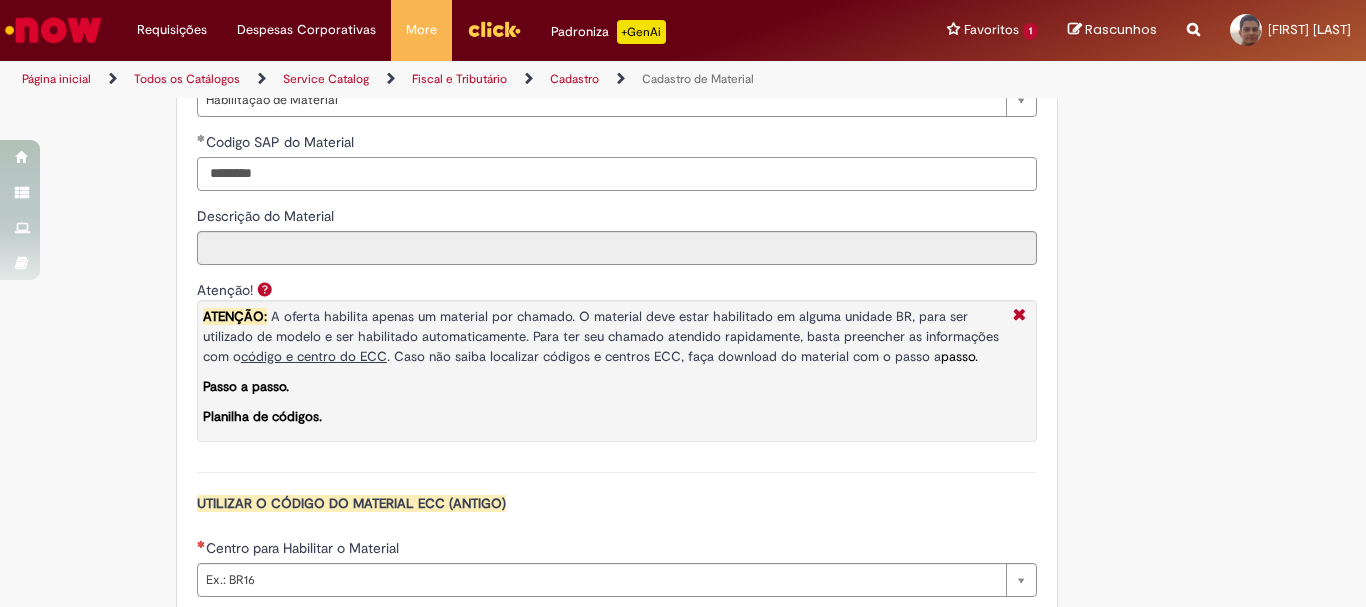 type on "********" 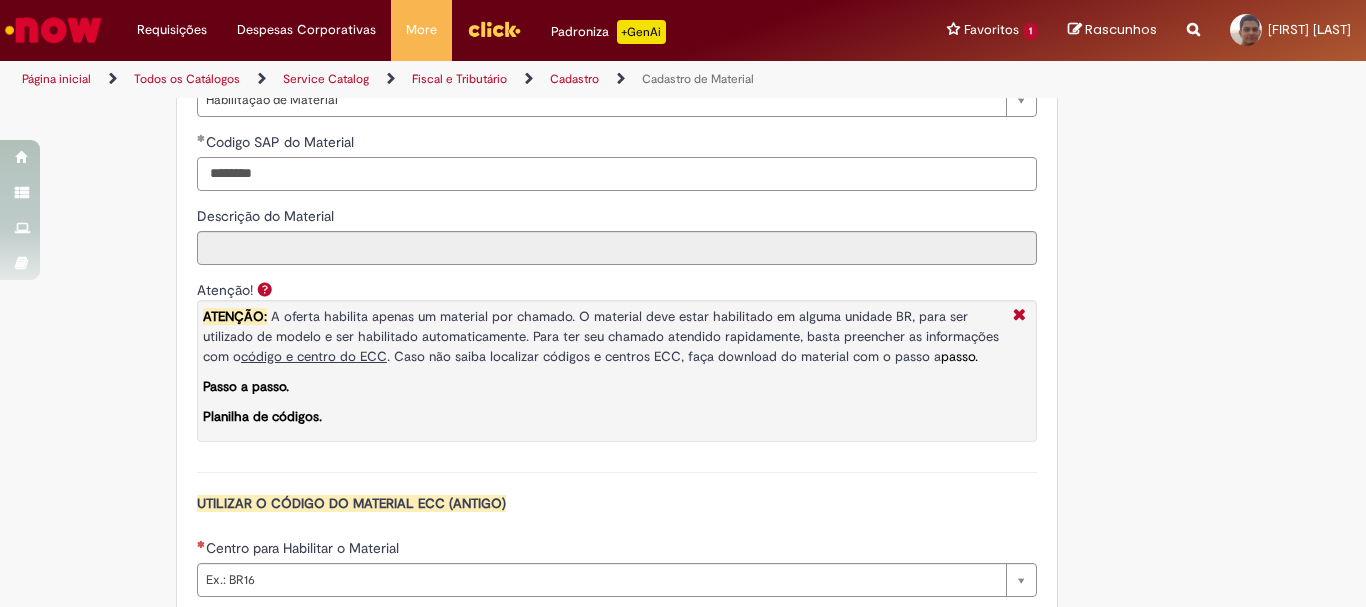 scroll, scrollTop: 1700, scrollLeft: 0, axis: vertical 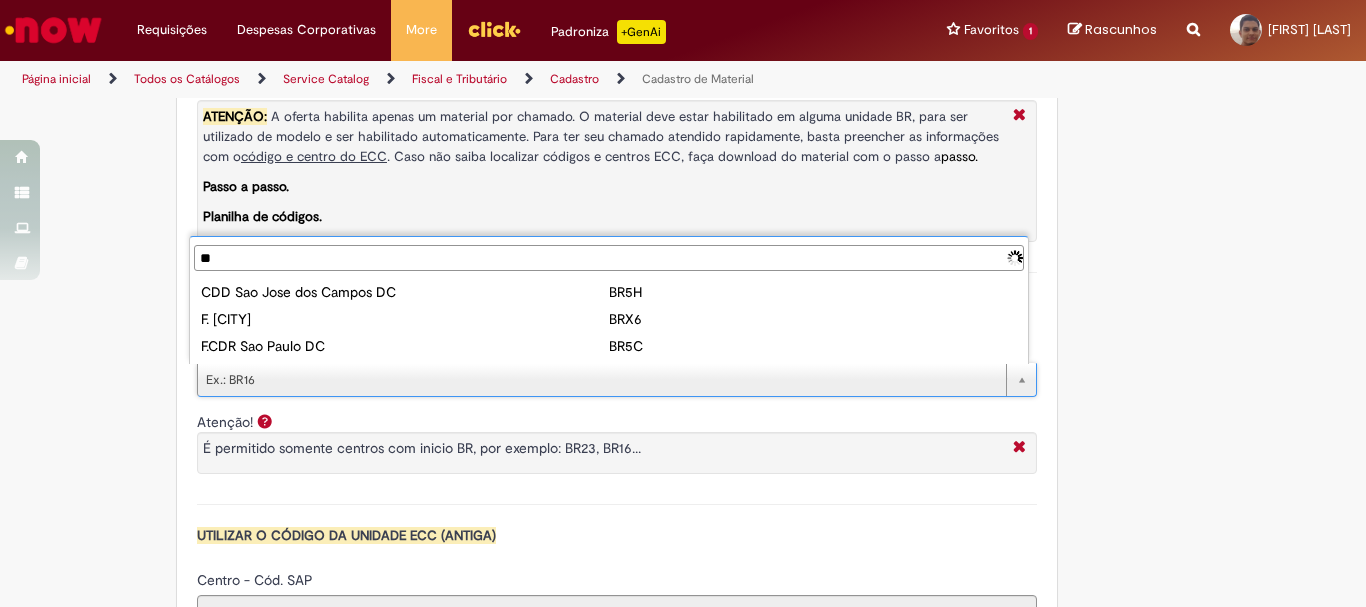type on "*" 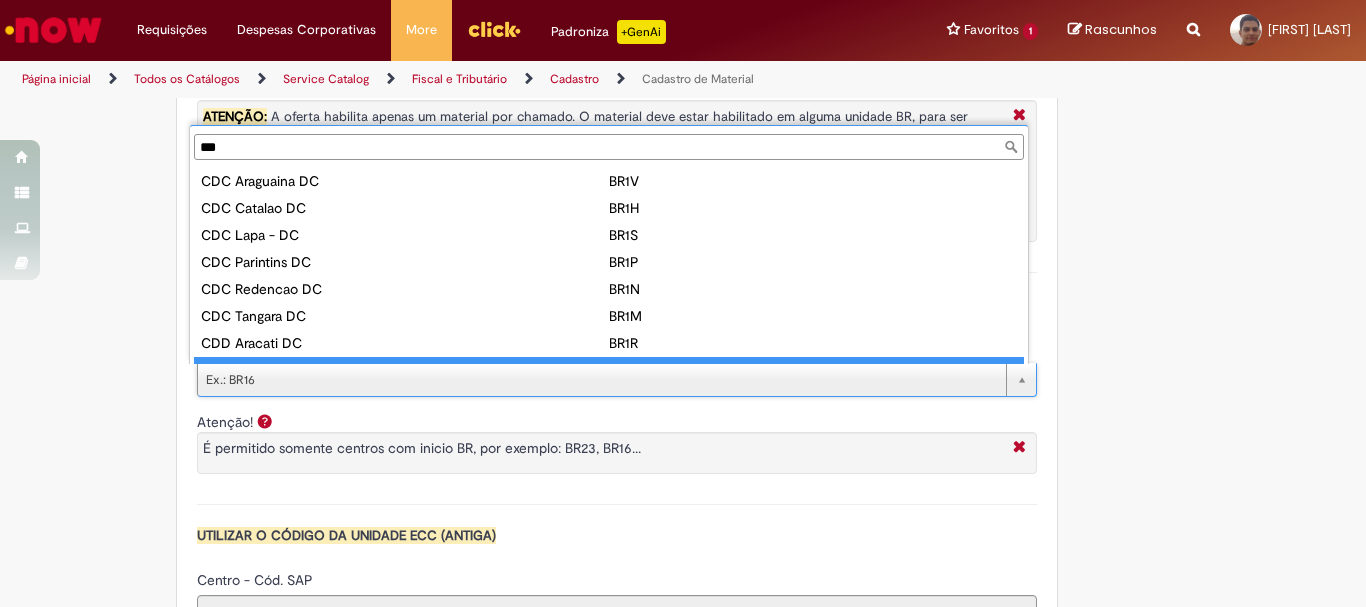 scroll, scrollTop: 16, scrollLeft: 0, axis: vertical 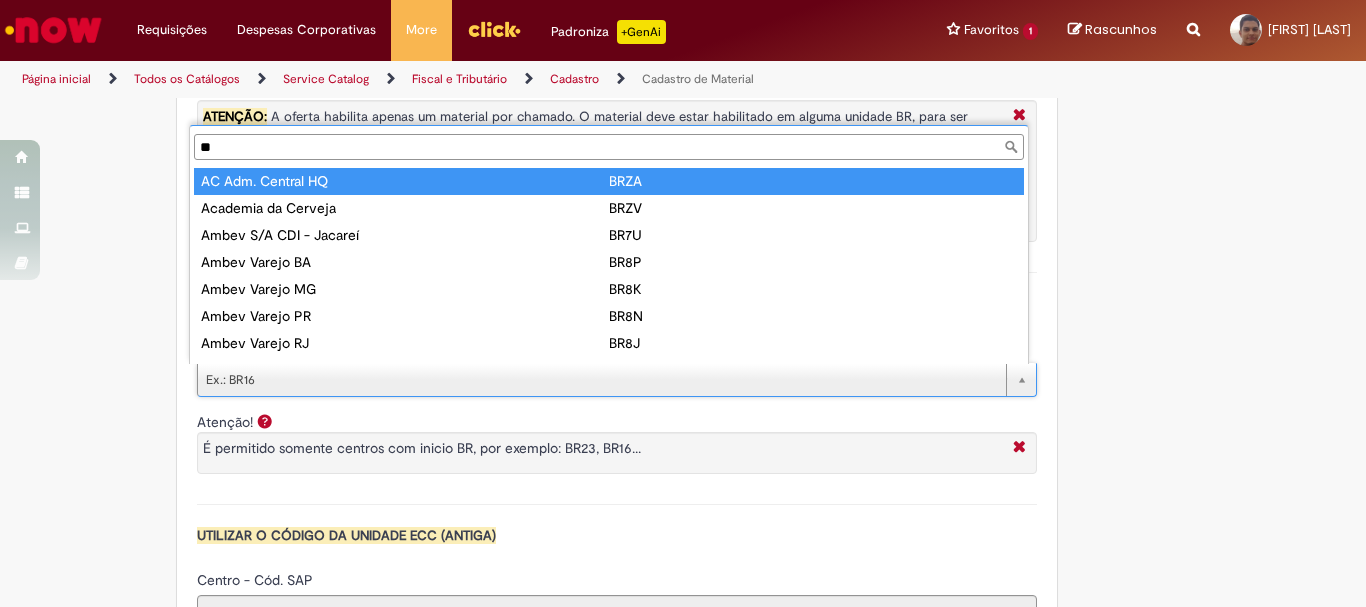 type on "*" 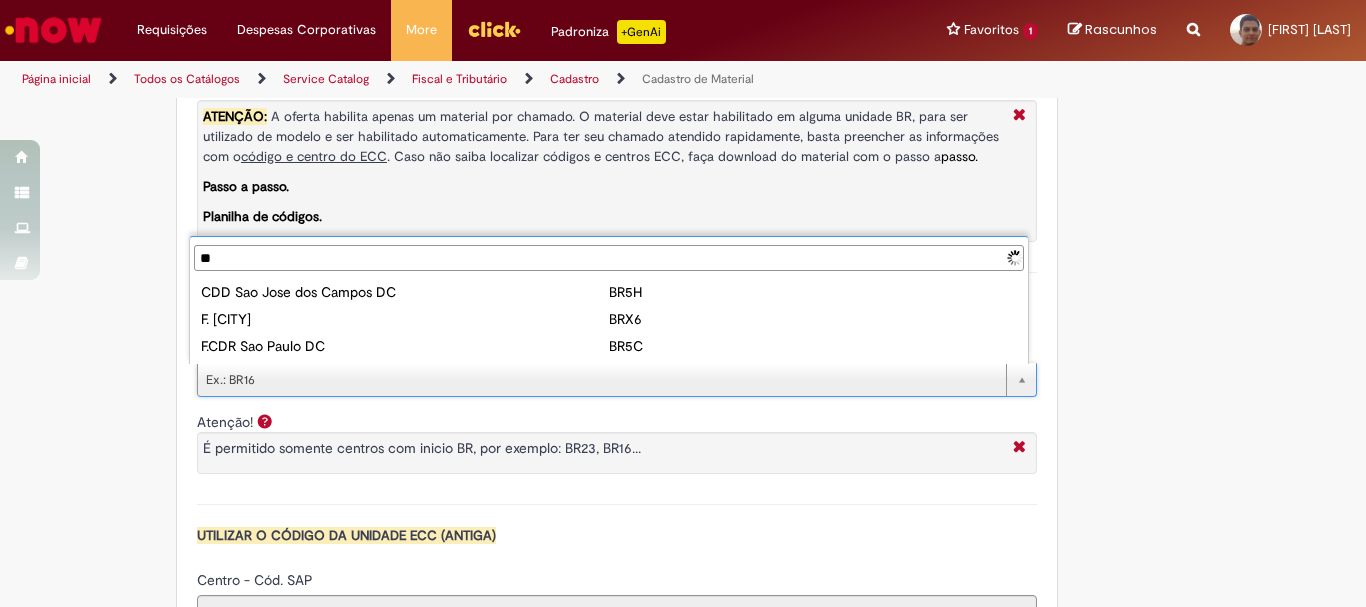 type on "*" 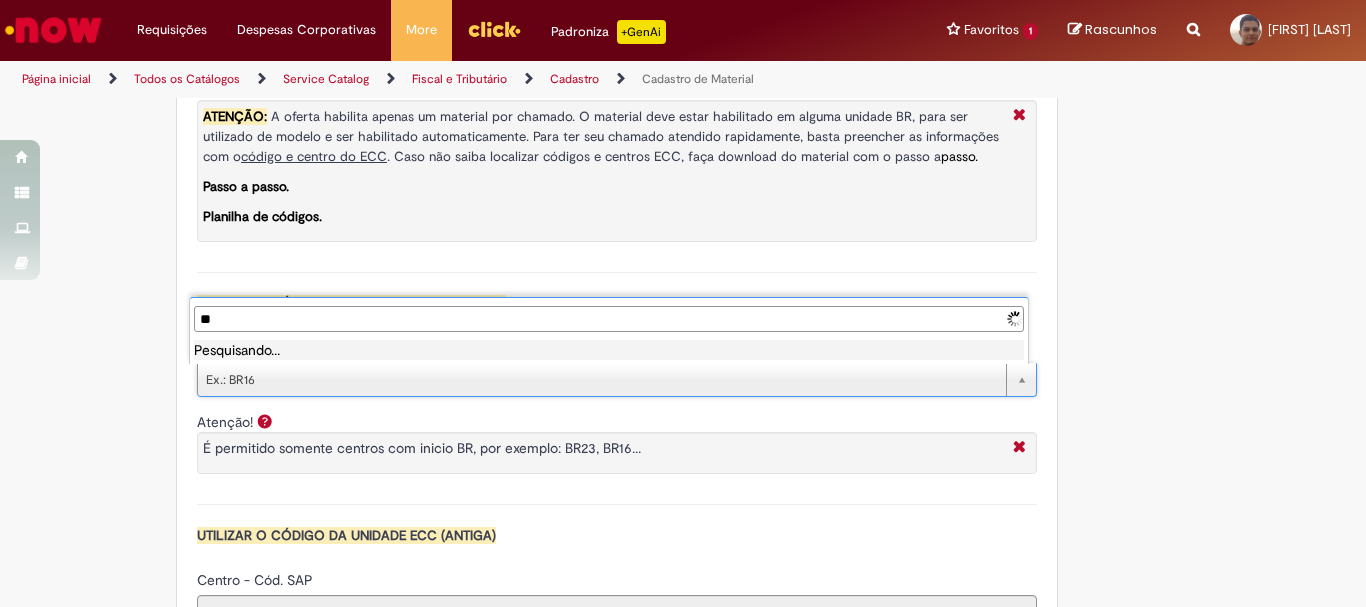 type on "*" 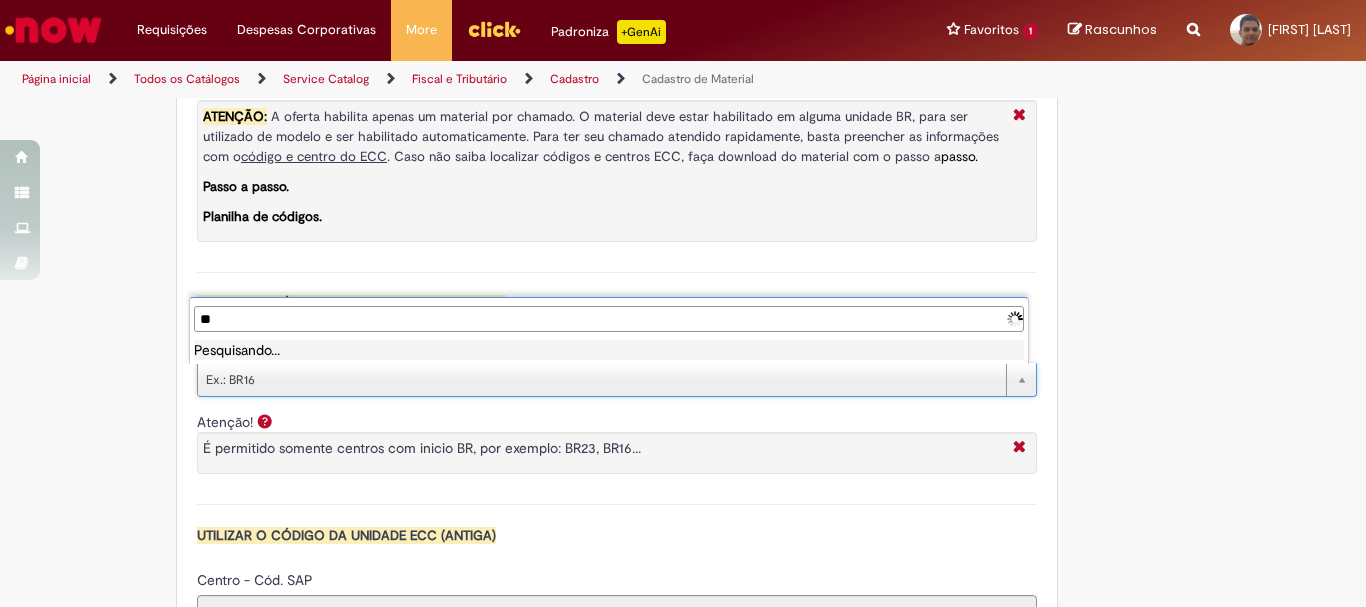 type on "*" 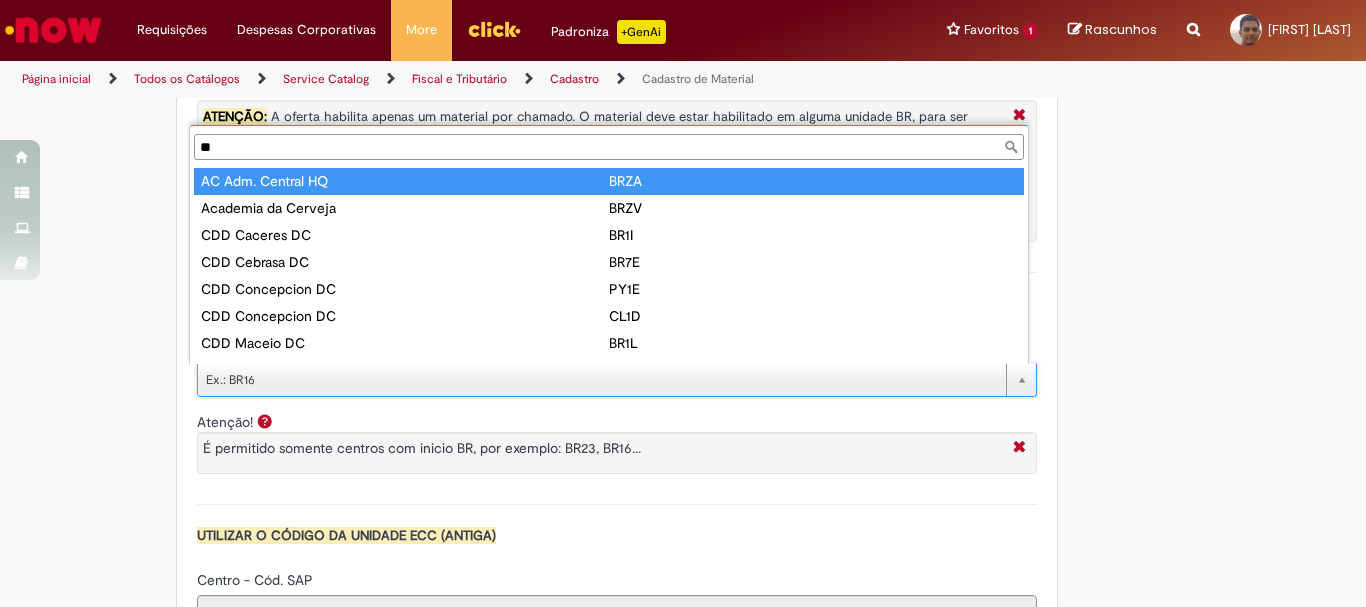 type on "*" 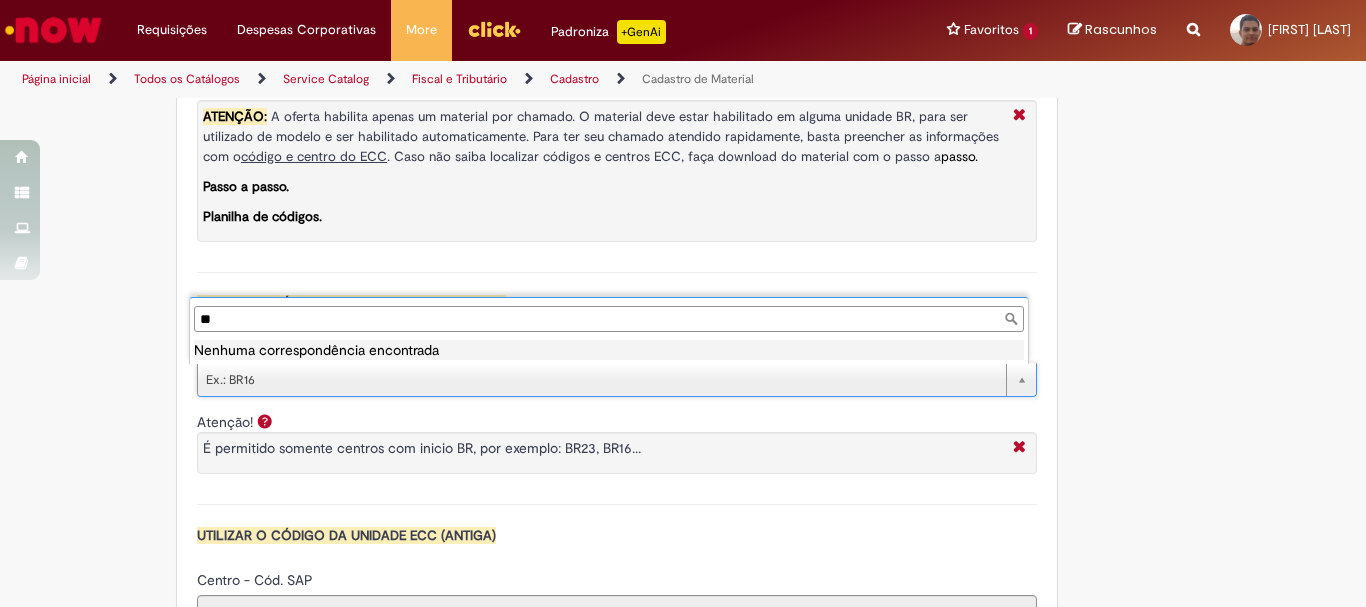 type on "*" 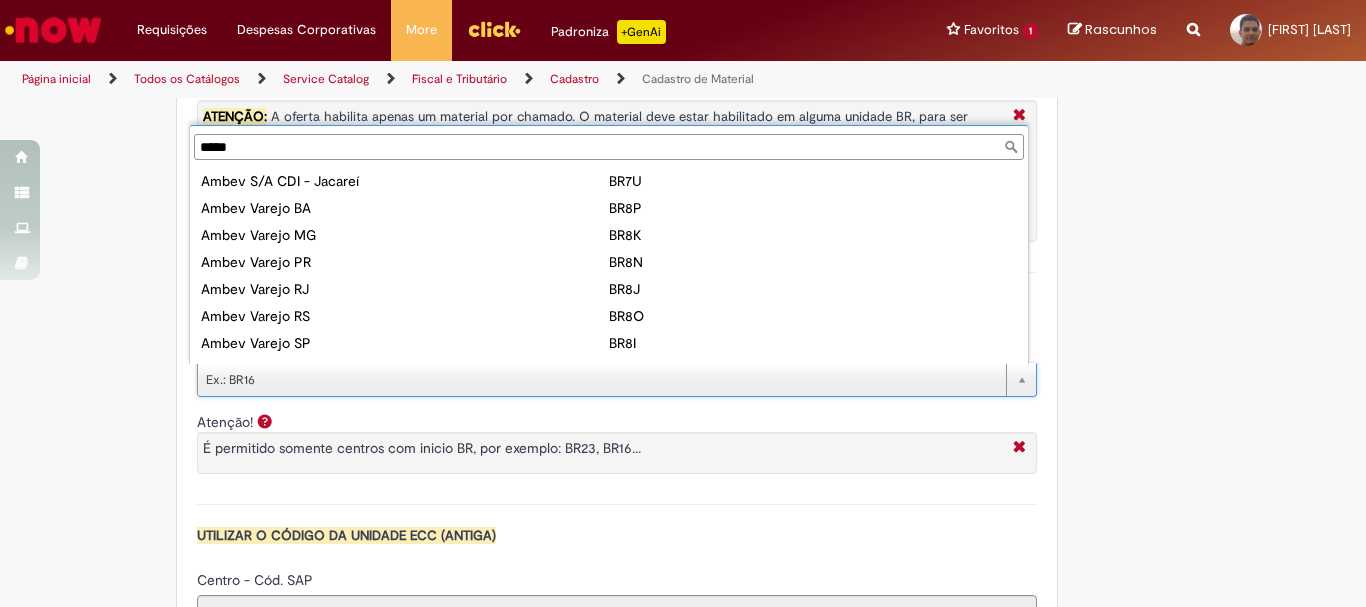 scroll, scrollTop: 24, scrollLeft: 0, axis: vertical 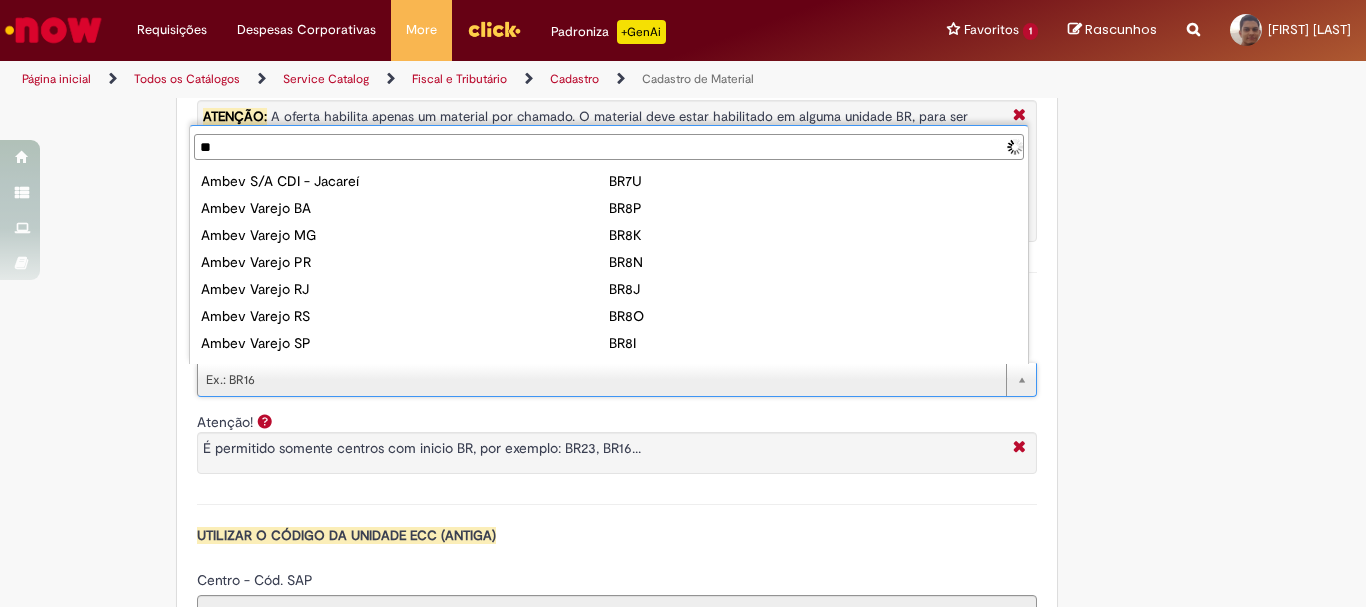 type on "*" 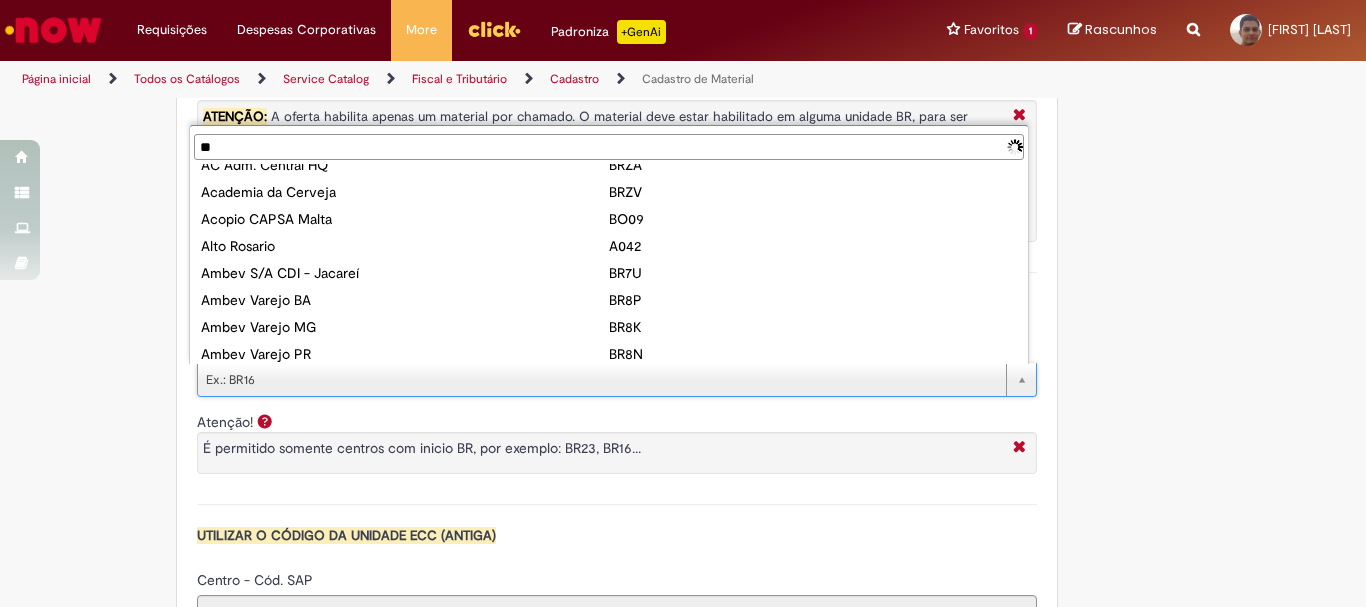 scroll, scrollTop: 0, scrollLeft: 0, axis: both 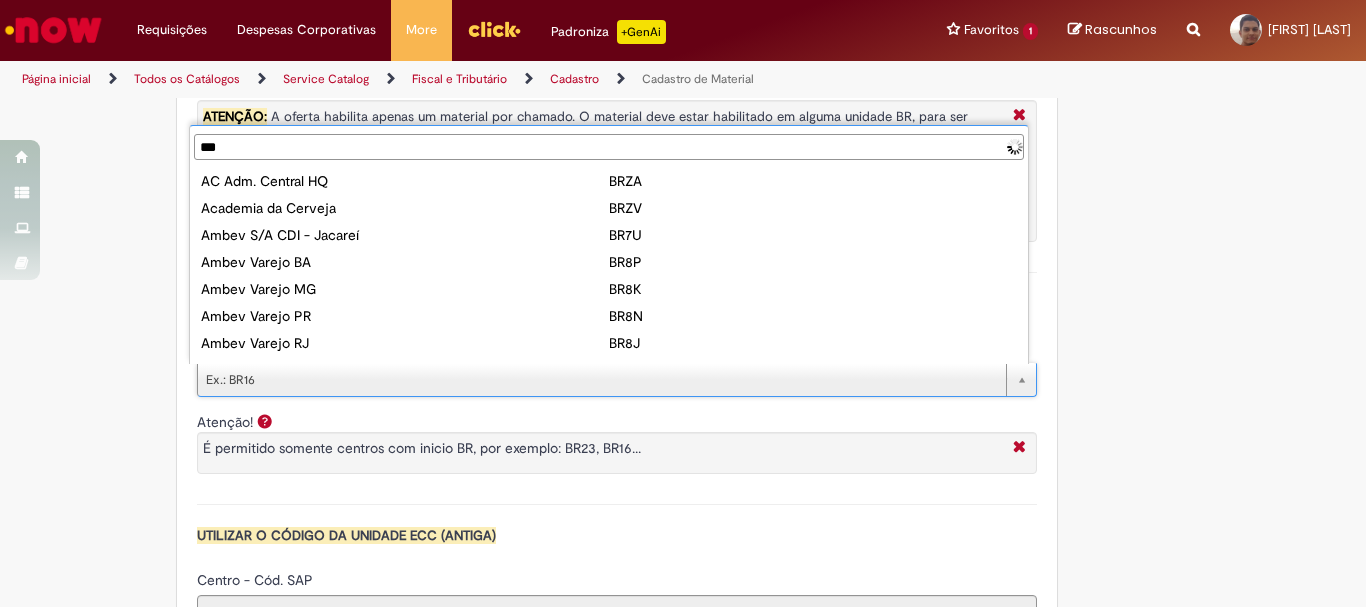 type on "****" 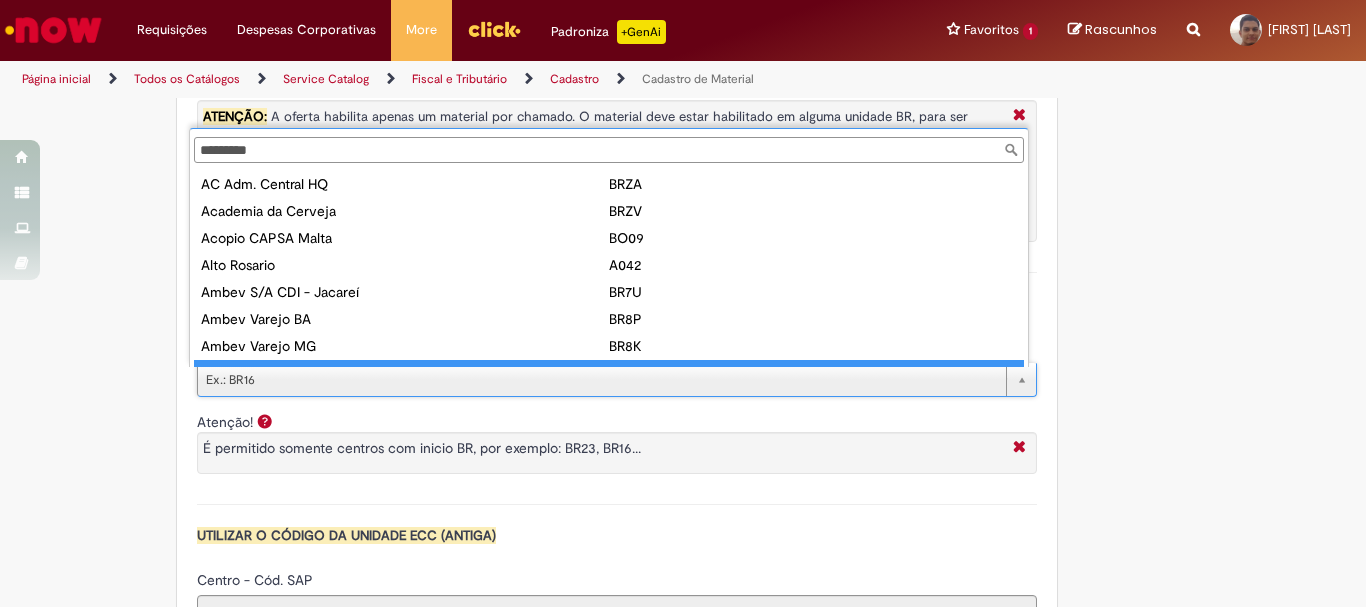 scroll, scrollTop: 16, scrollLeft: 0, axis: vertical 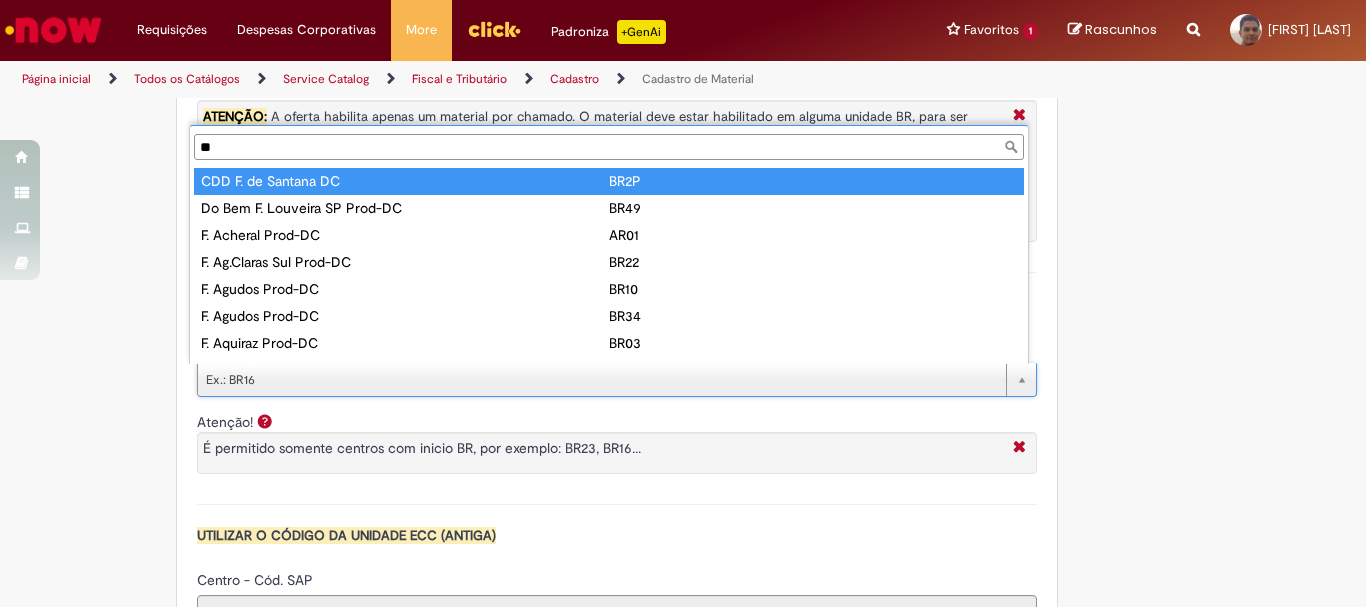 type on "*" 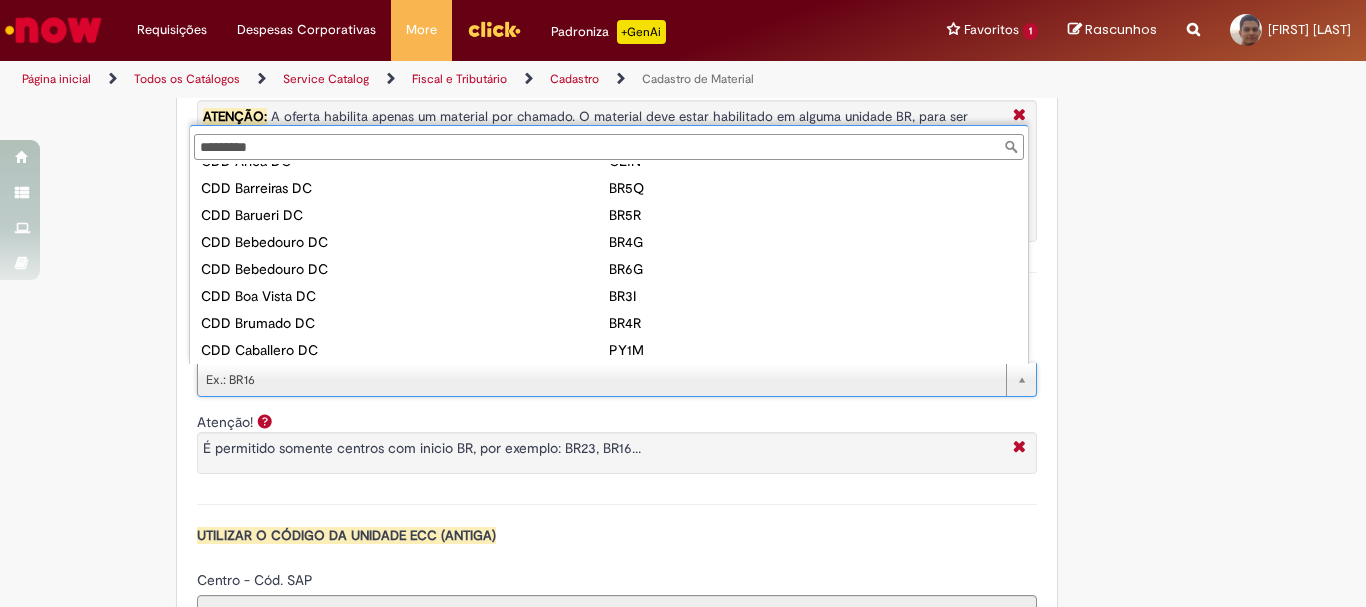 scroll, scrollTop: 0, scrollLeft: 0, axis: both 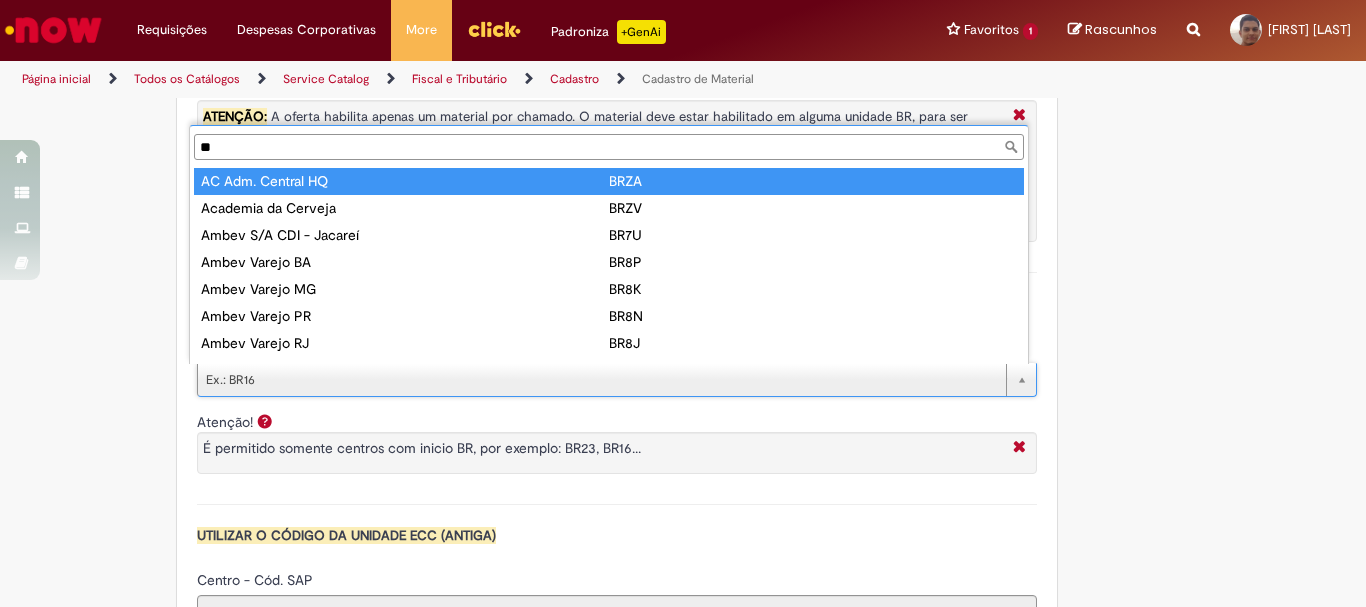 type on "*" 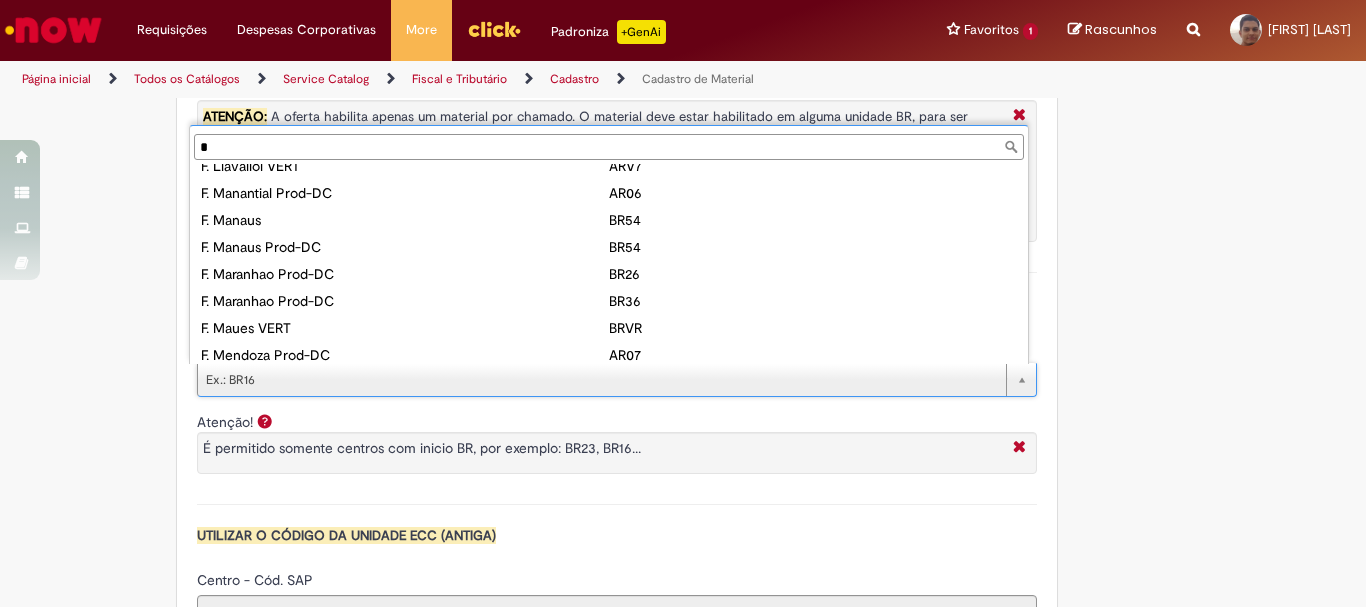 scroll, scrollTop: 1926, scrollLeft: 0, axis: vertical 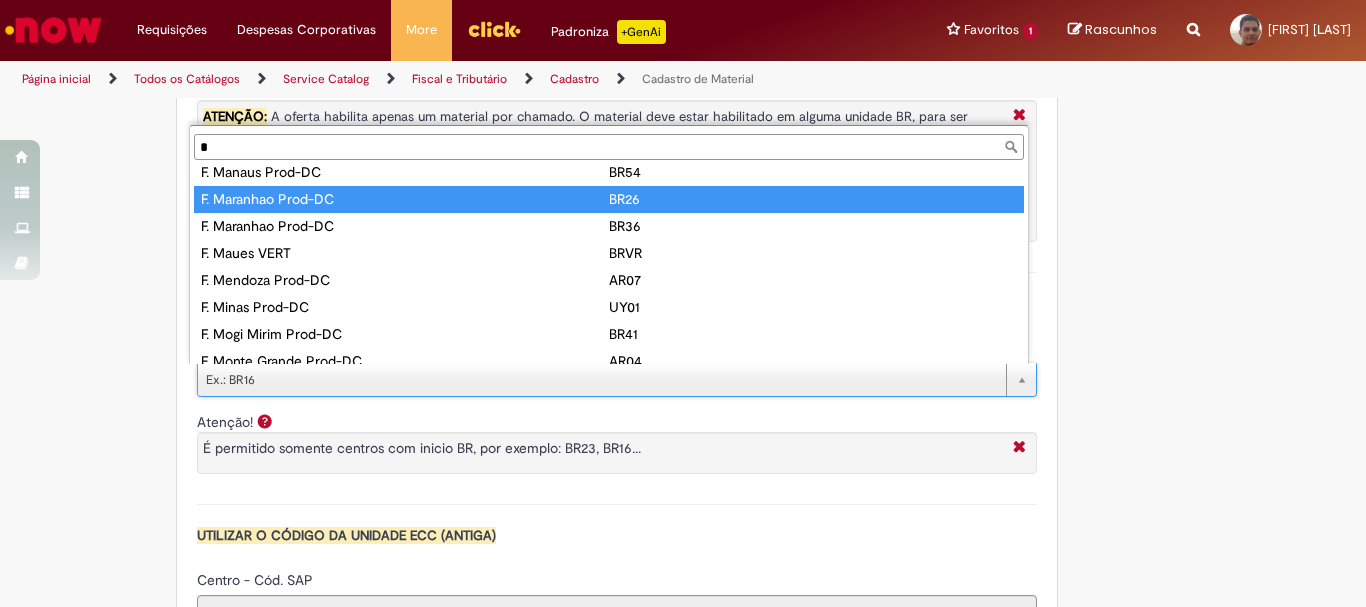 type on "*" 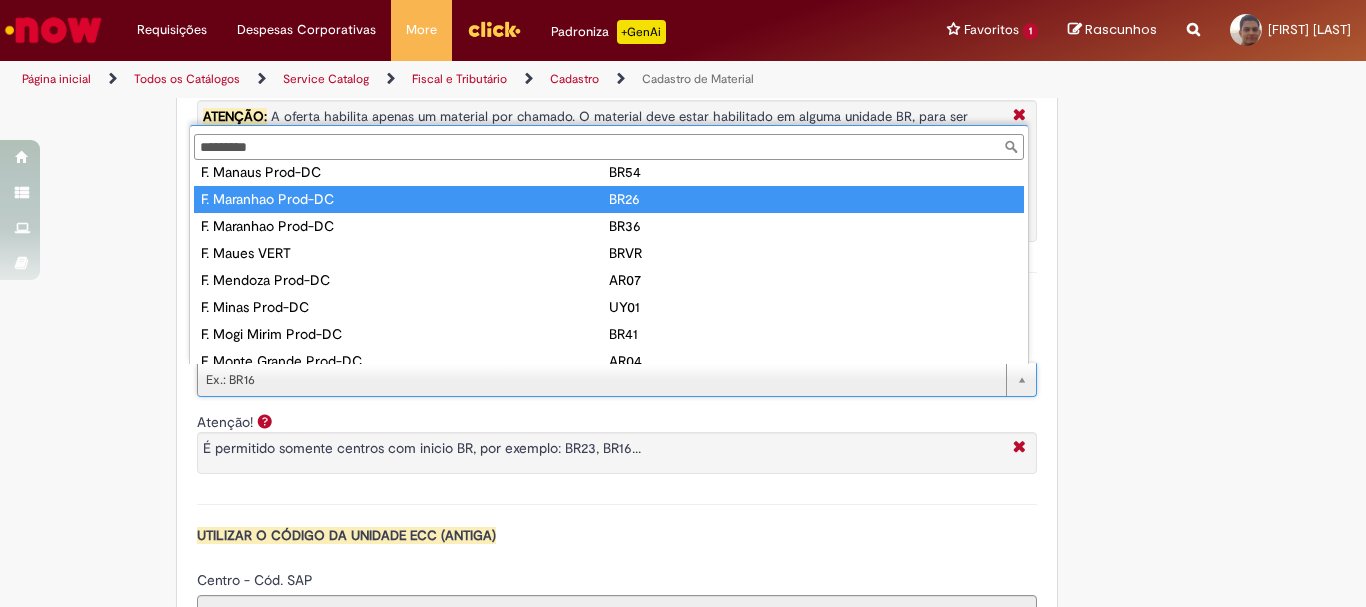 type on "****" 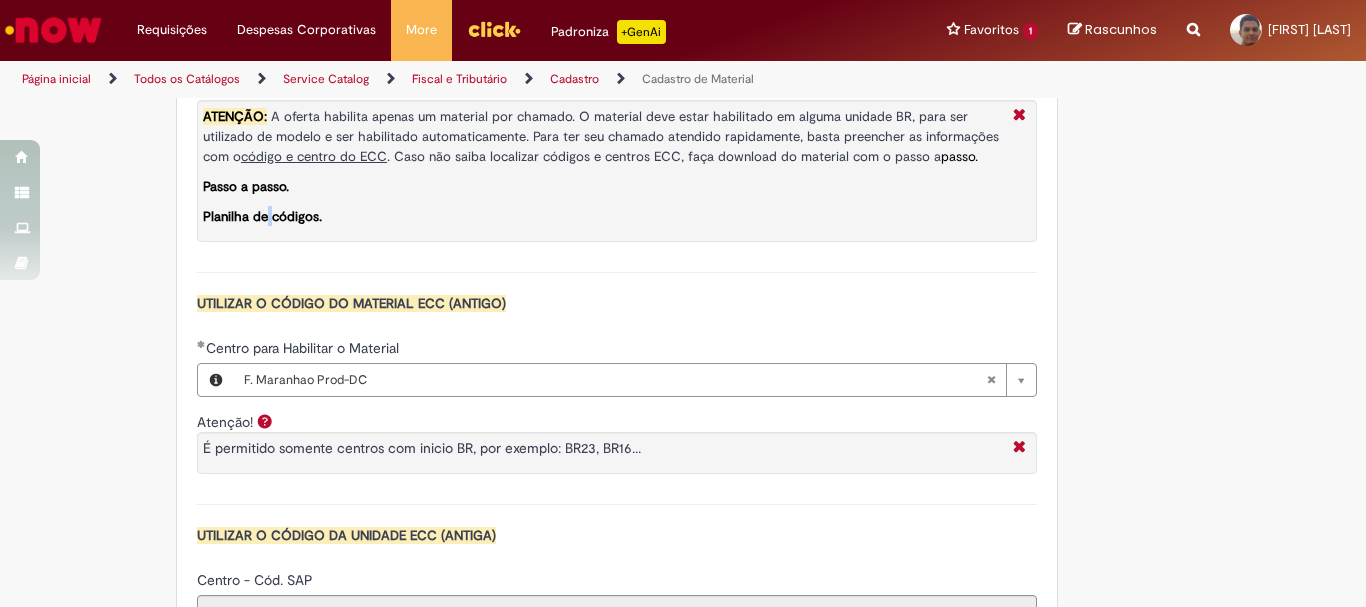 click on "ATENÇÃO:   A oferta habilita apenas um material por chamado. O material deve estar habilitado em alguma unidade BR, para ser utilizado de modelo e ser habilitado automaticamente. Para ter seu chamado atendido rapidamente, basta preencher as informações com o  código e centro do ECC . Caso não saiba localizar códigos e centros ECC, faça download do material com o passo a  passo.
Passo a passo.
Planilha de códigos." at bounding box center [603, 166] 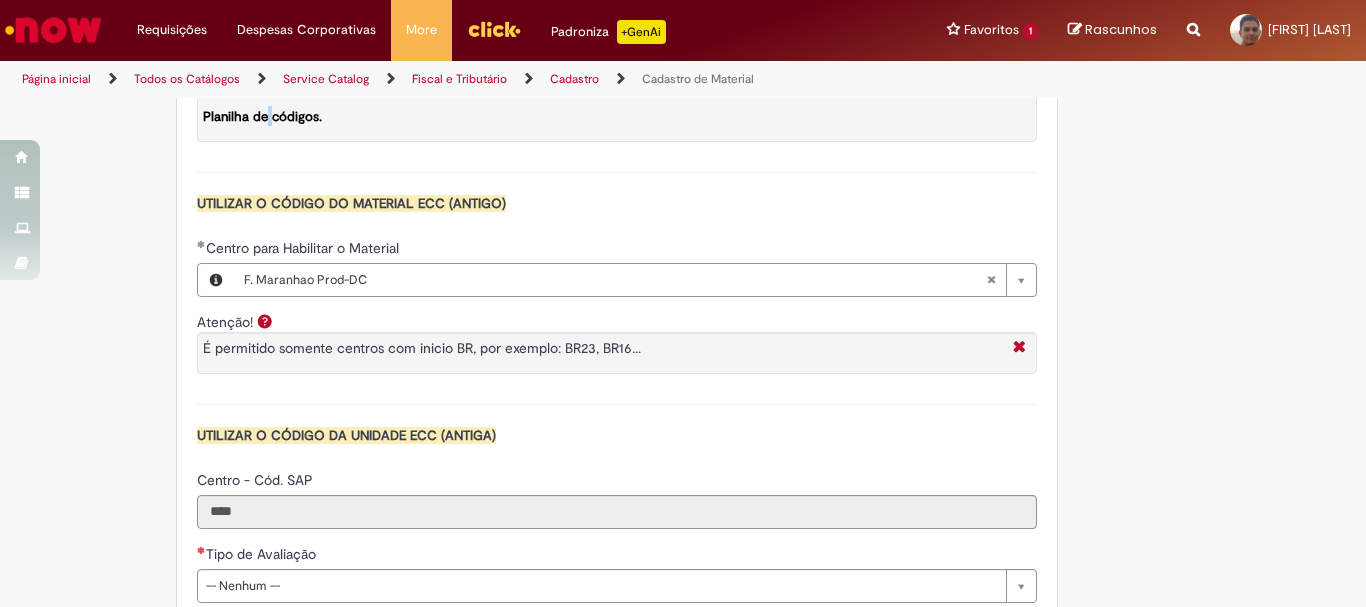 scroll, scrollTop: 2000, scrollLeft: 0, axis: vertical 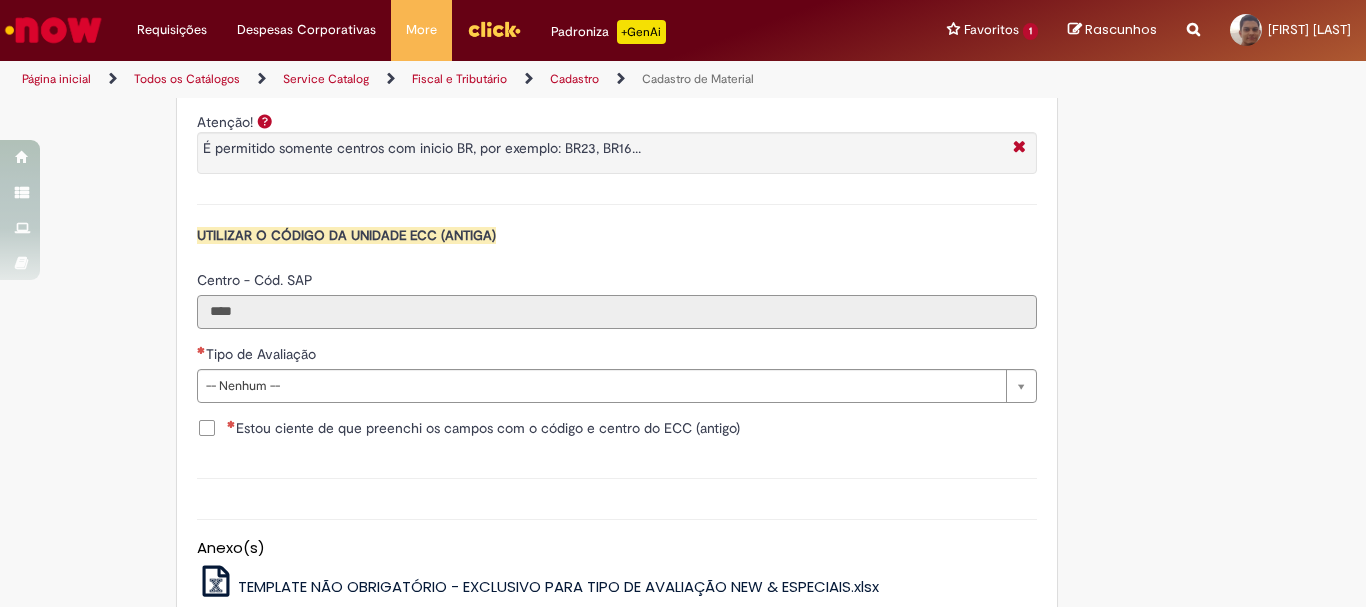 click on "****" at bounding box center (617, 312) 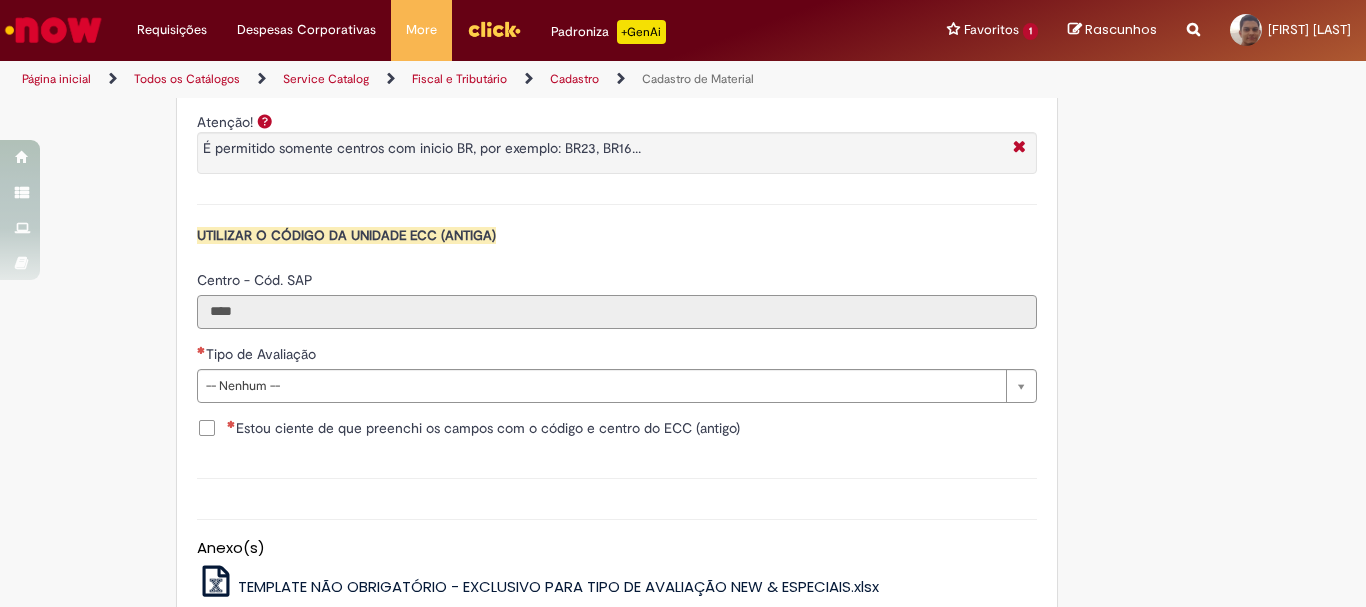 scroll, scrollTop: 1800, scrollLeft: 0, axis: vertical 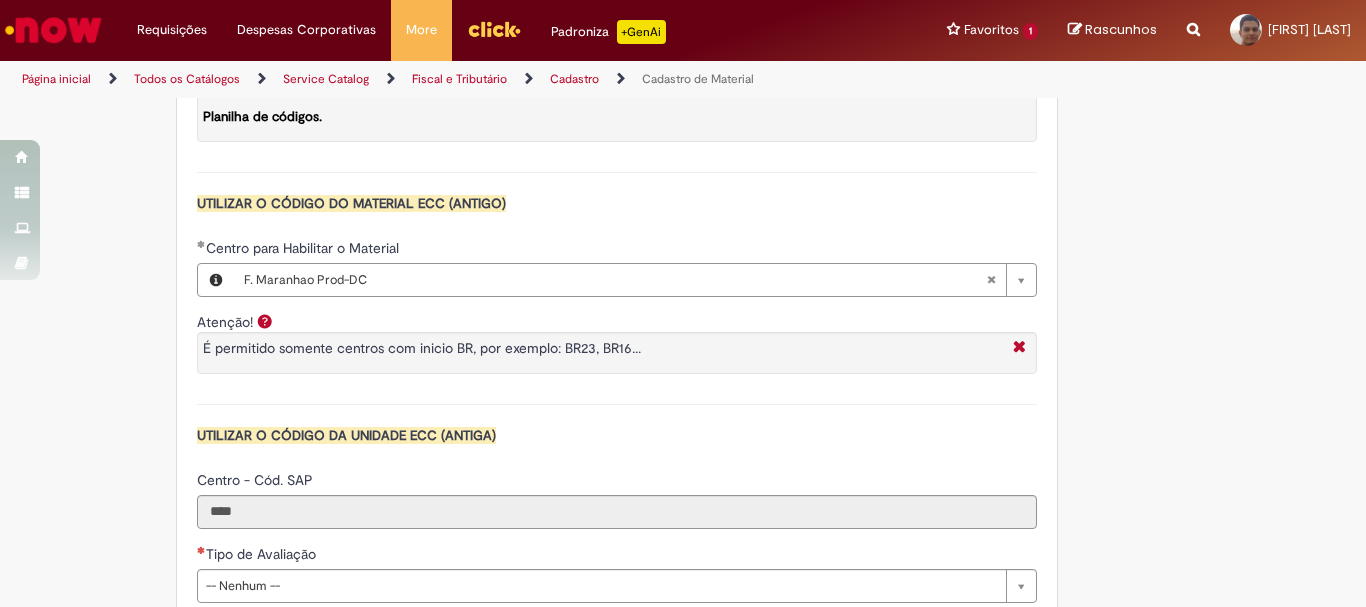 type 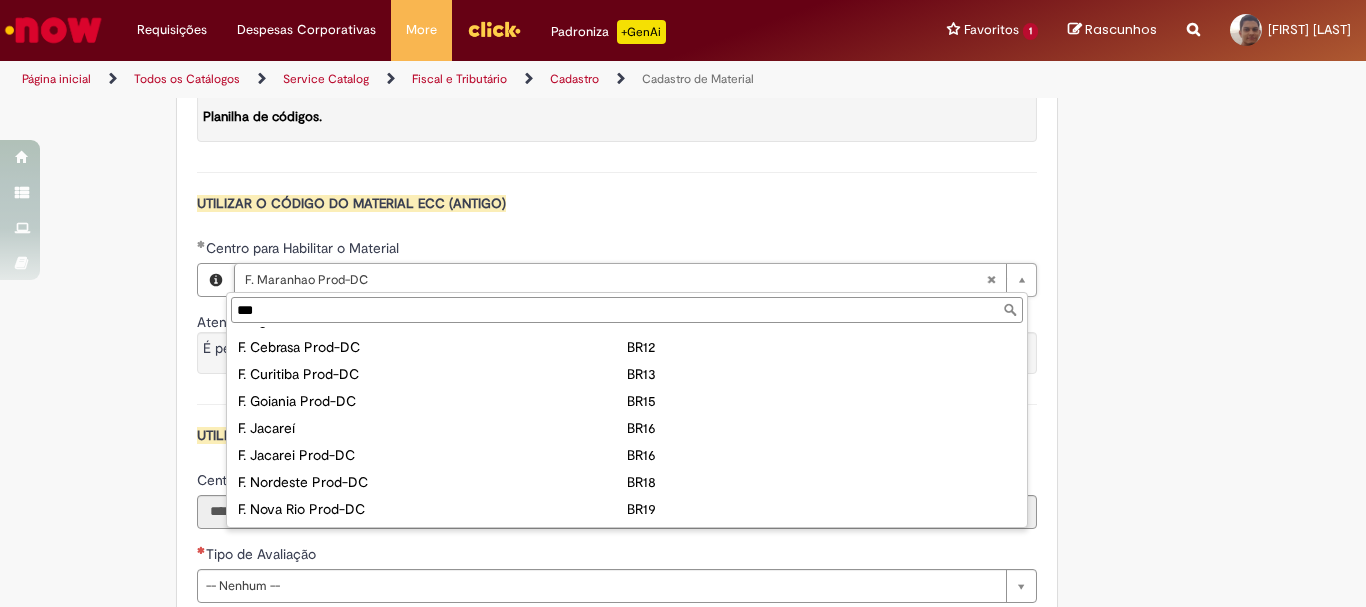 type on "****" 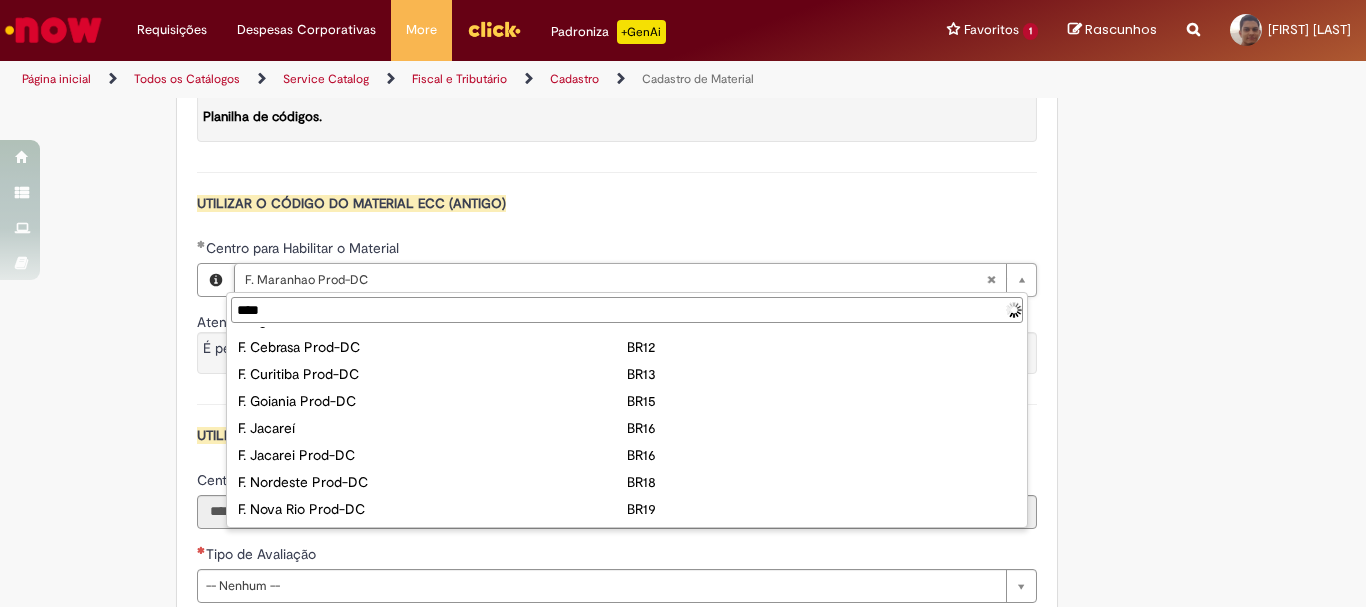 type on "**********" 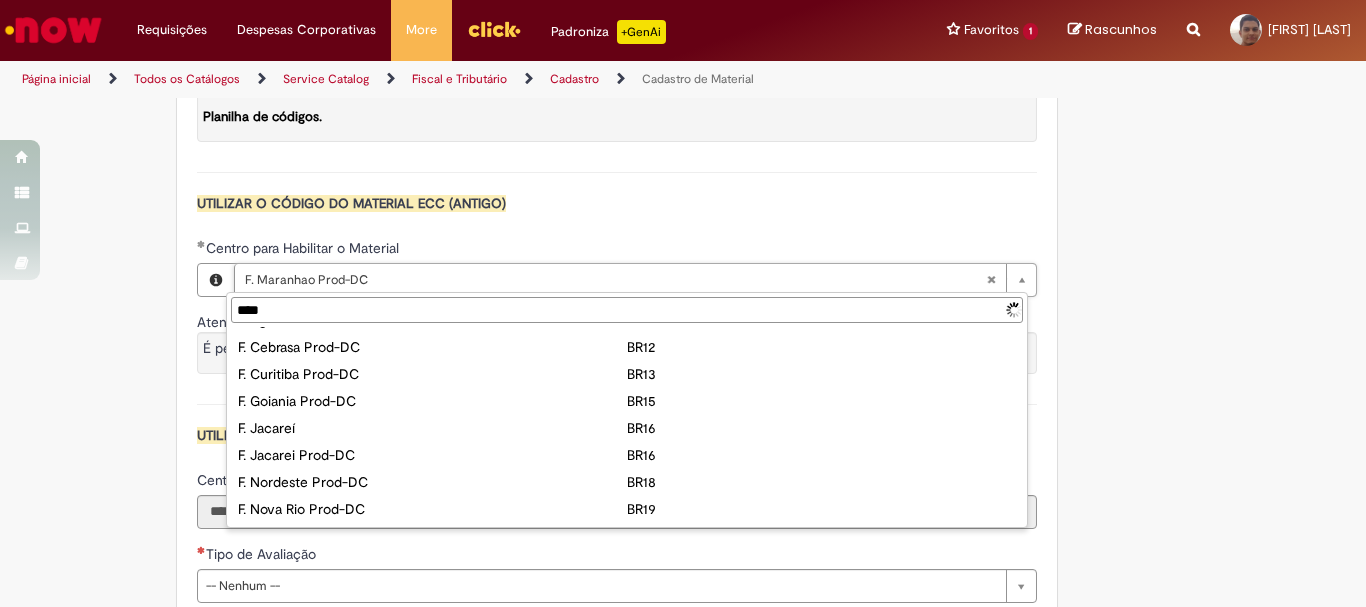 type on "**********" 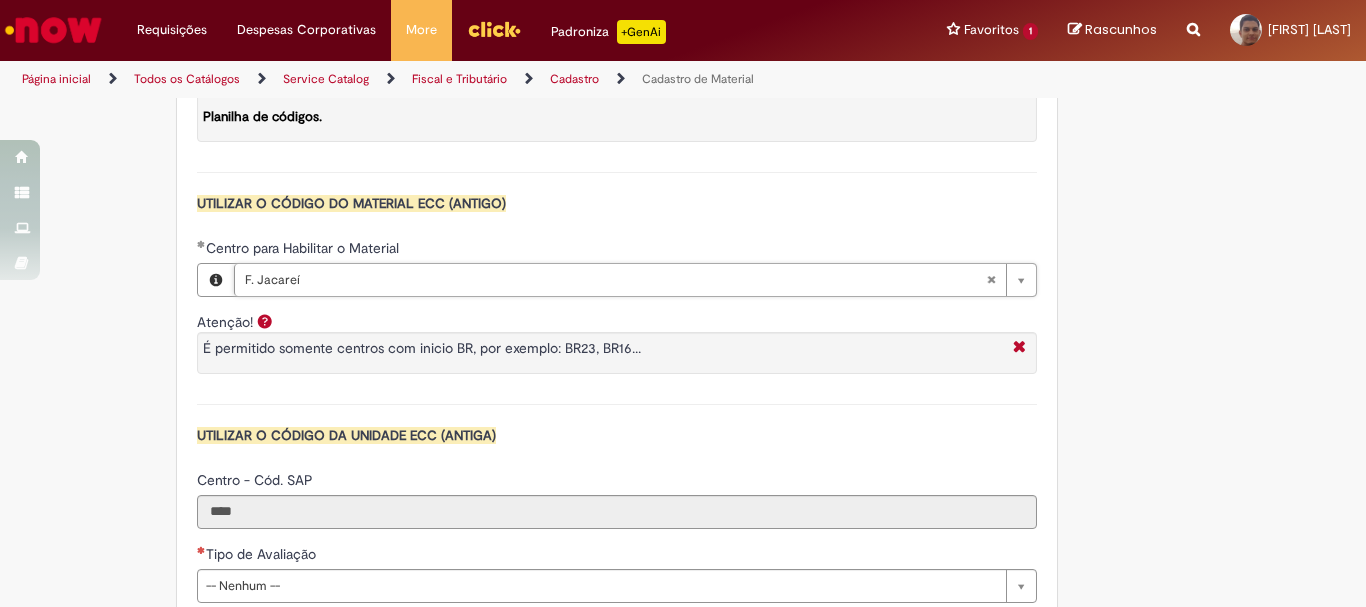 type on "****" 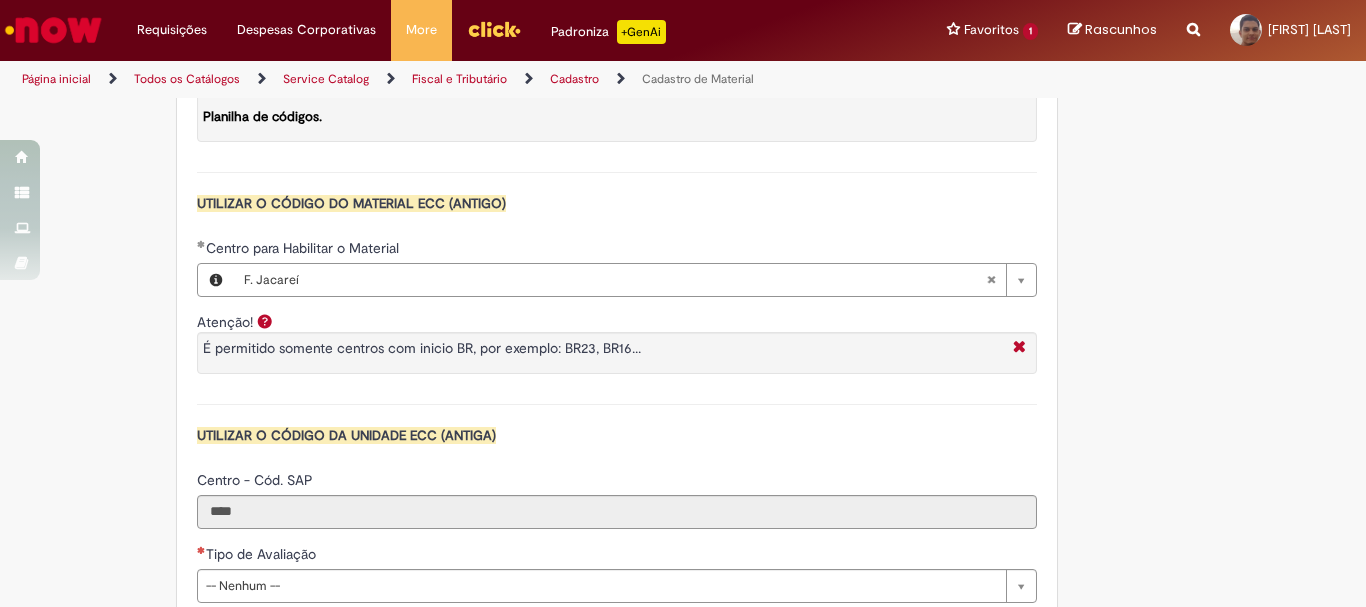 scroll, scrollTop: 0, scrollLeft: 0, axis: both 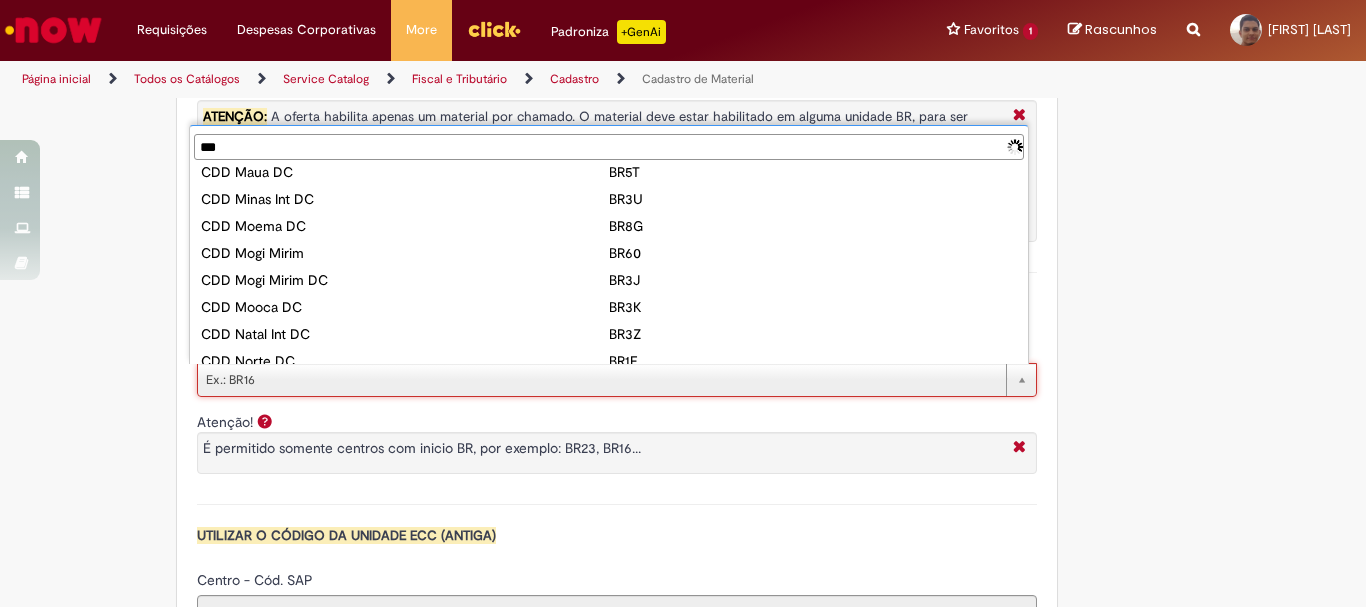 type on "****" 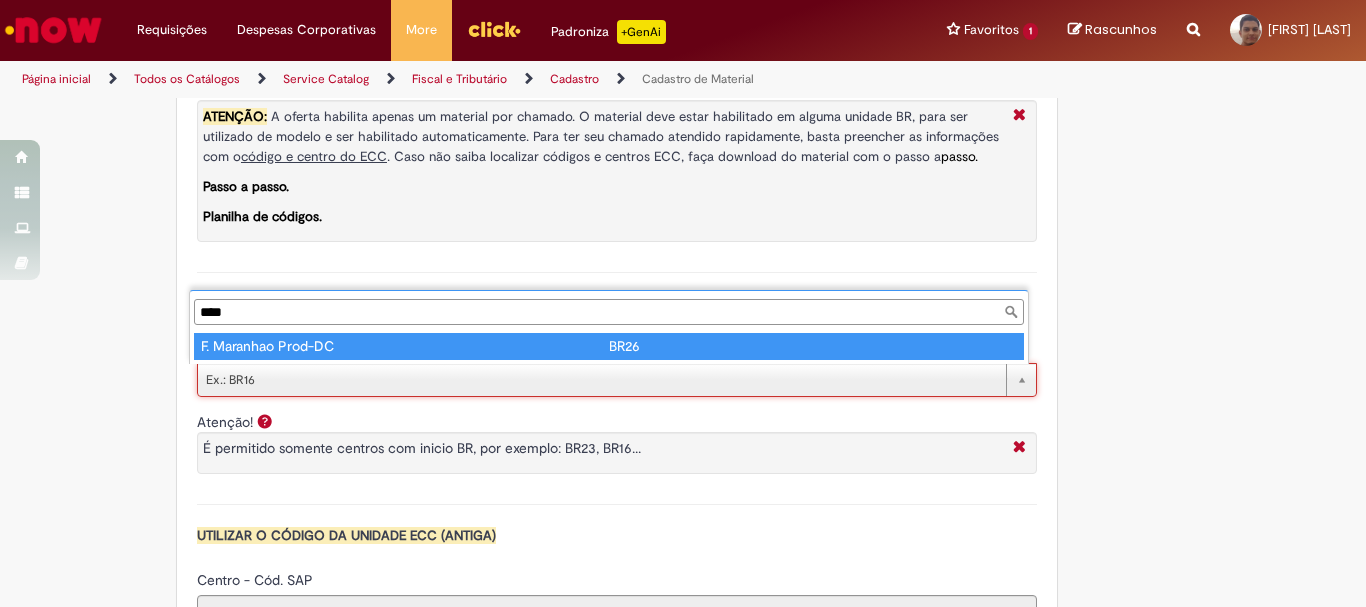 type on "**********" 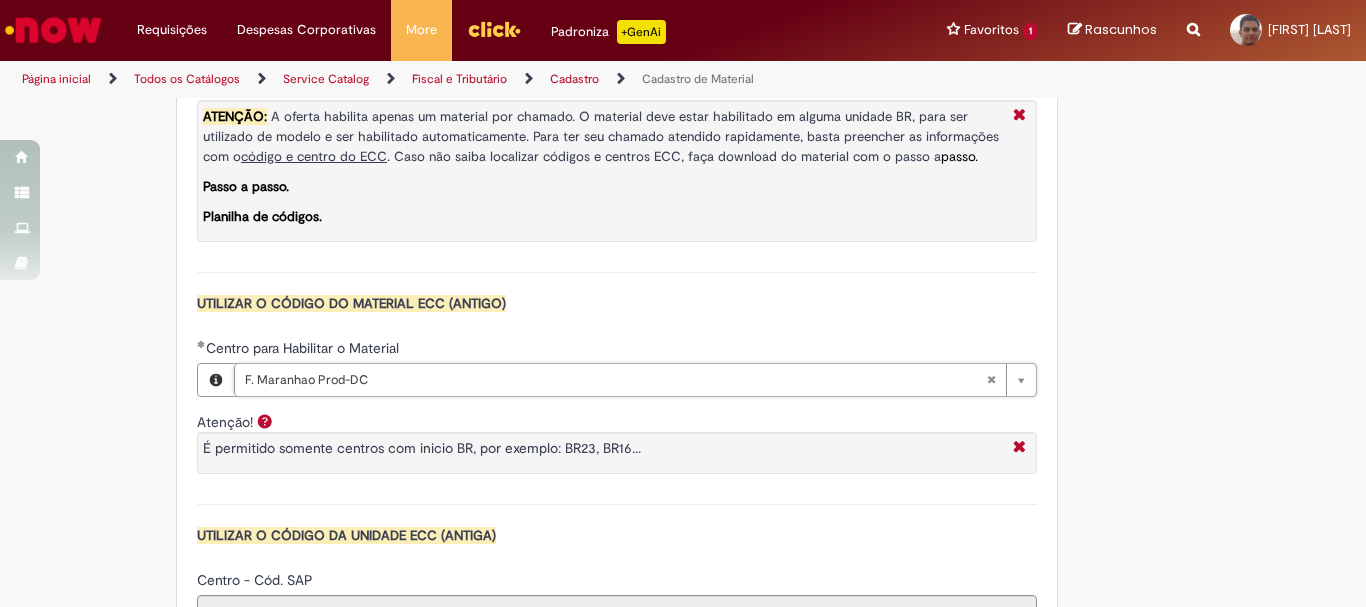 type on "****" 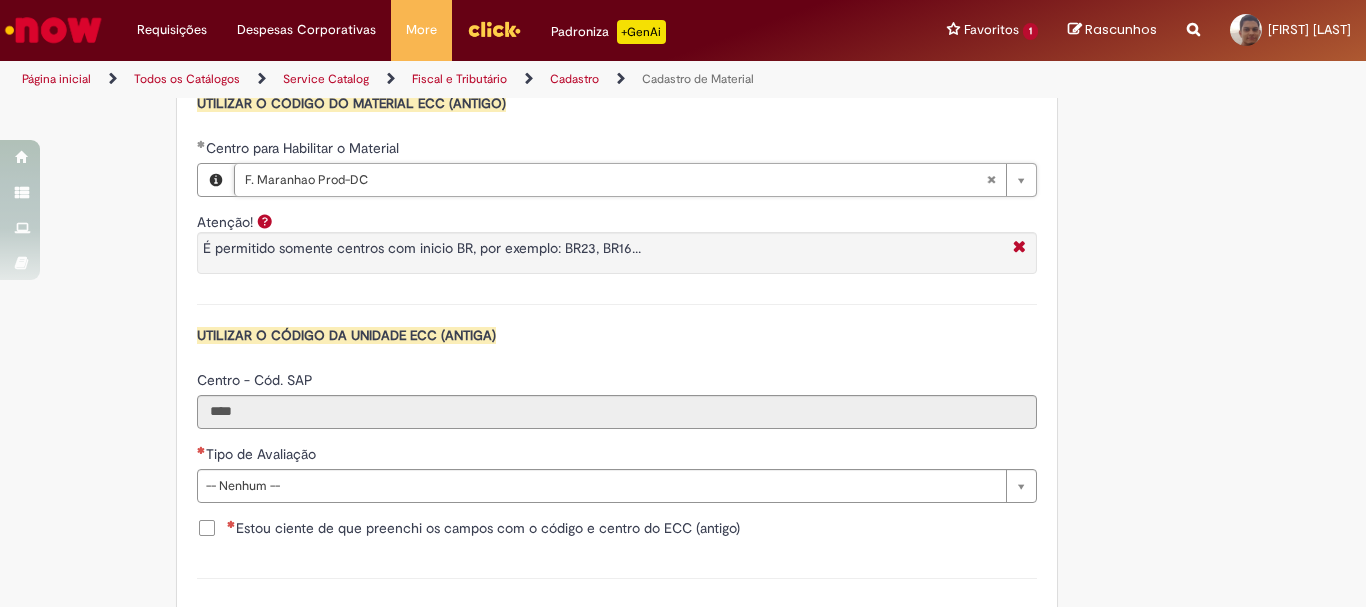 scroll, scrollTop: 2100, scrollLeft: 0, axis: vertical 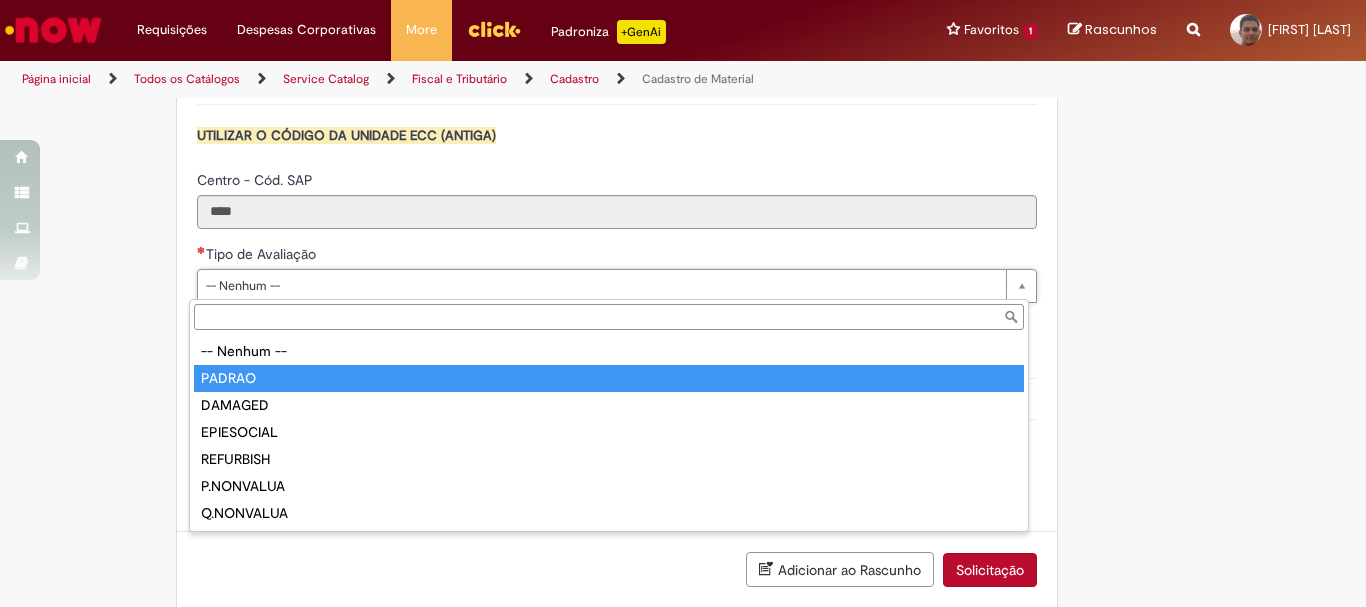 type on "******" 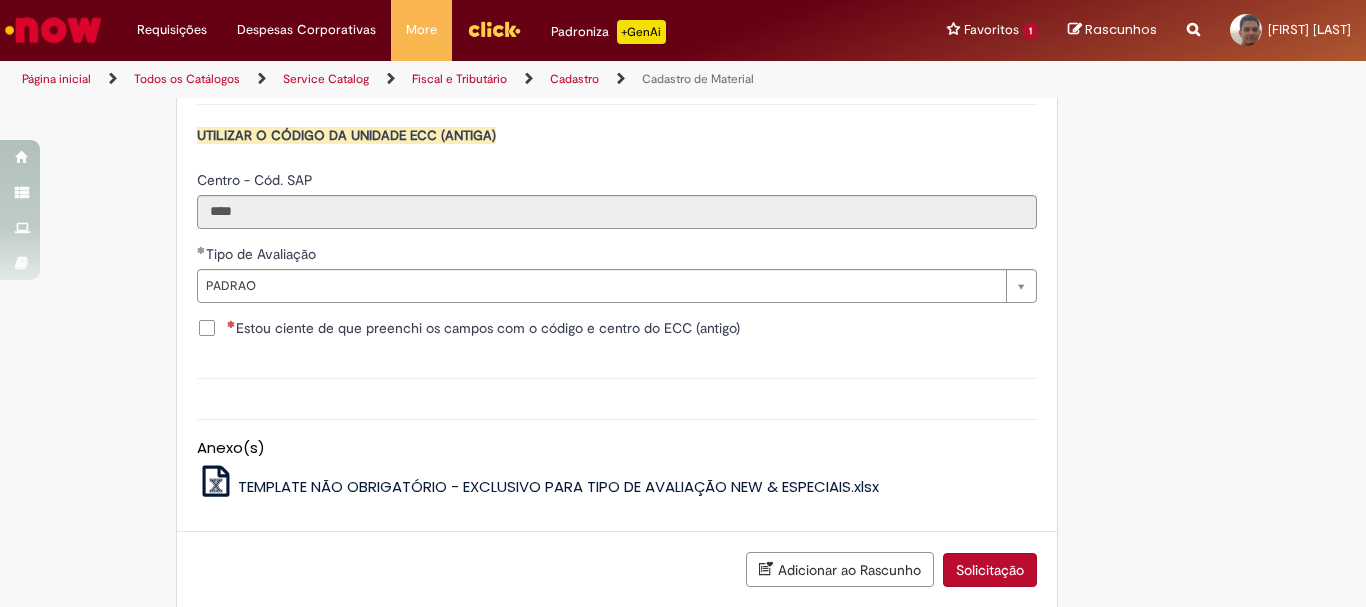 click on "Estou ciente de que preenchi os campos com o código e centro do ECC  (antigo)" at bounding box center (483, 328) 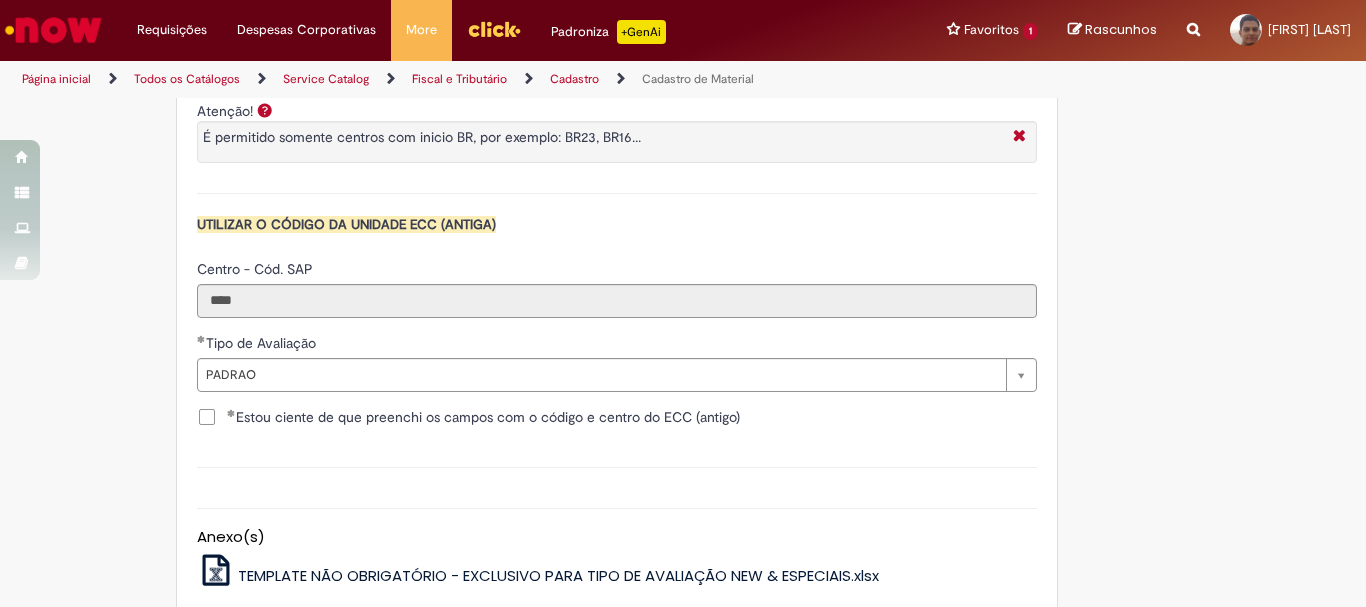 scroll, scrollTop: 1911, scrollLeft: 0, axis: vertical 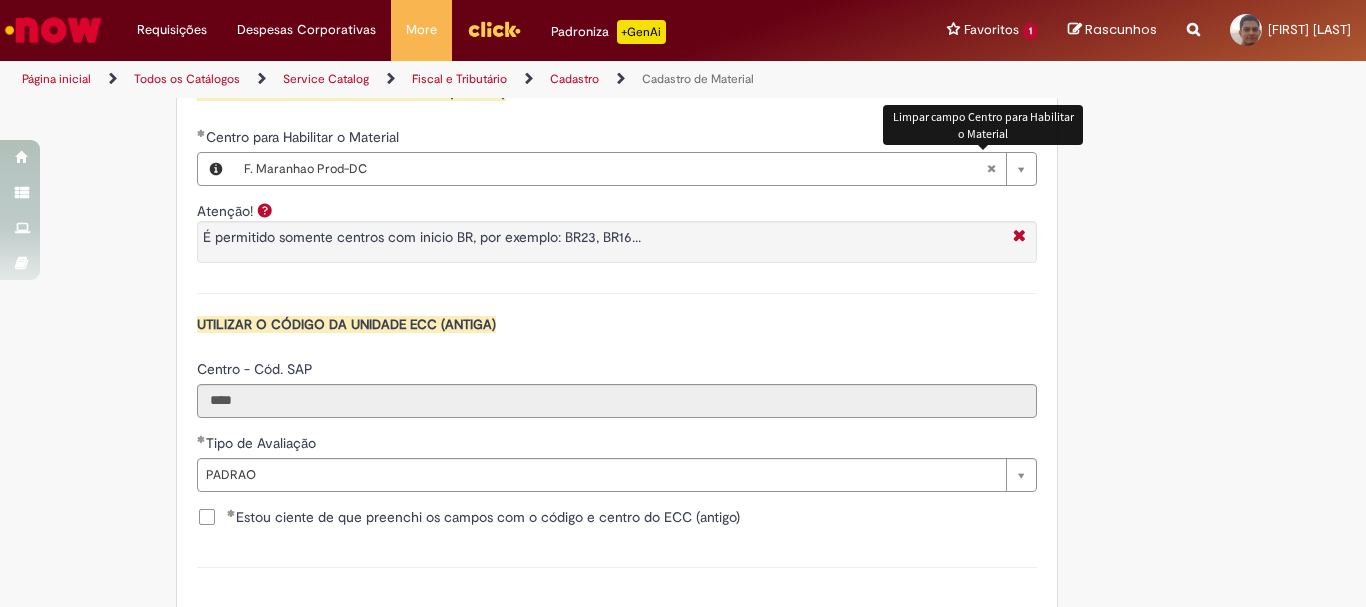 click at bounding box center [991, 169] 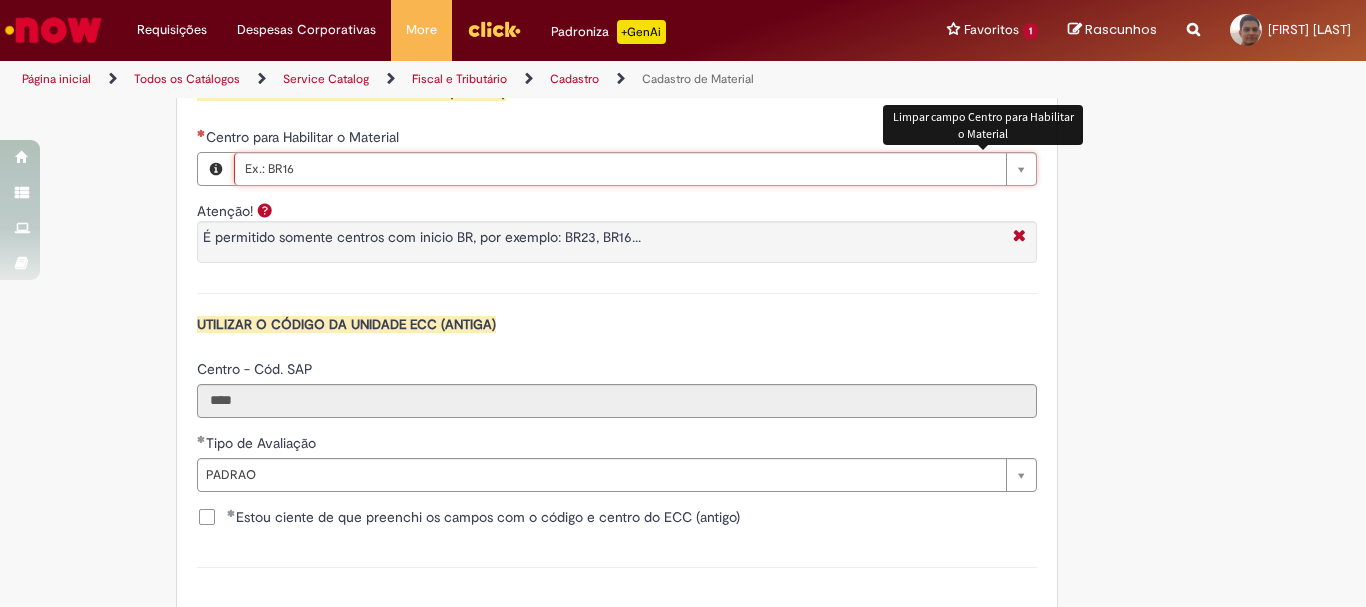 scroll, scrollTop: 0, scrollLeft: 0, axis: both 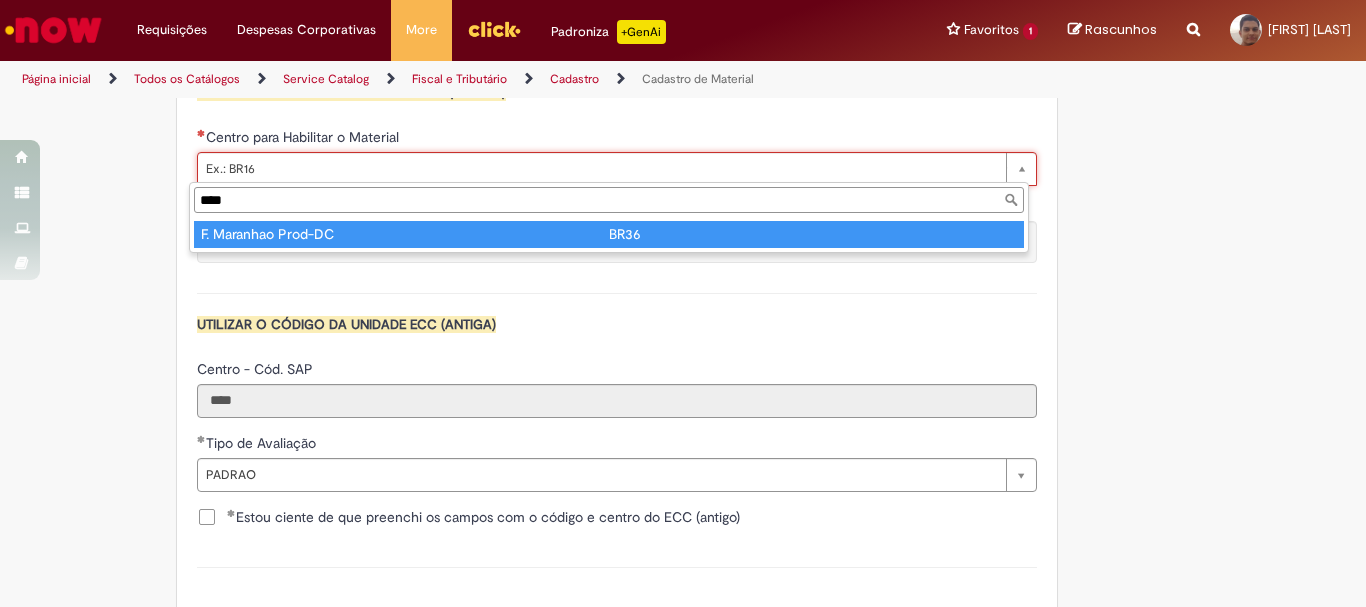 type on "****" 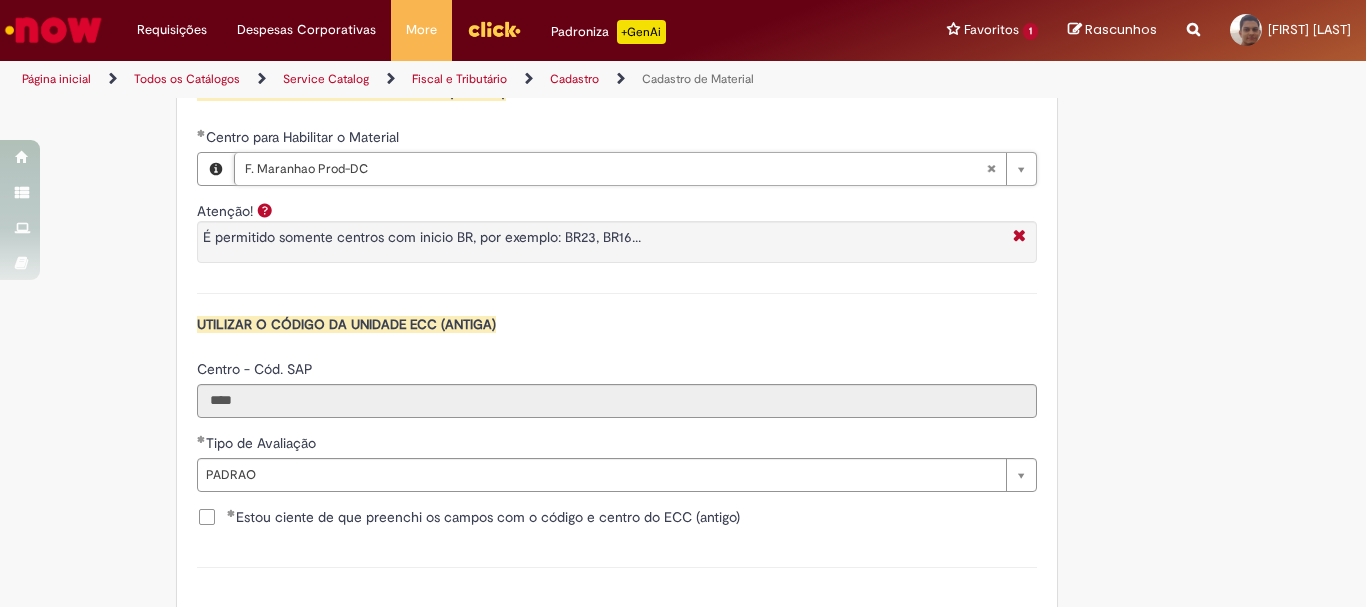 type on "****" 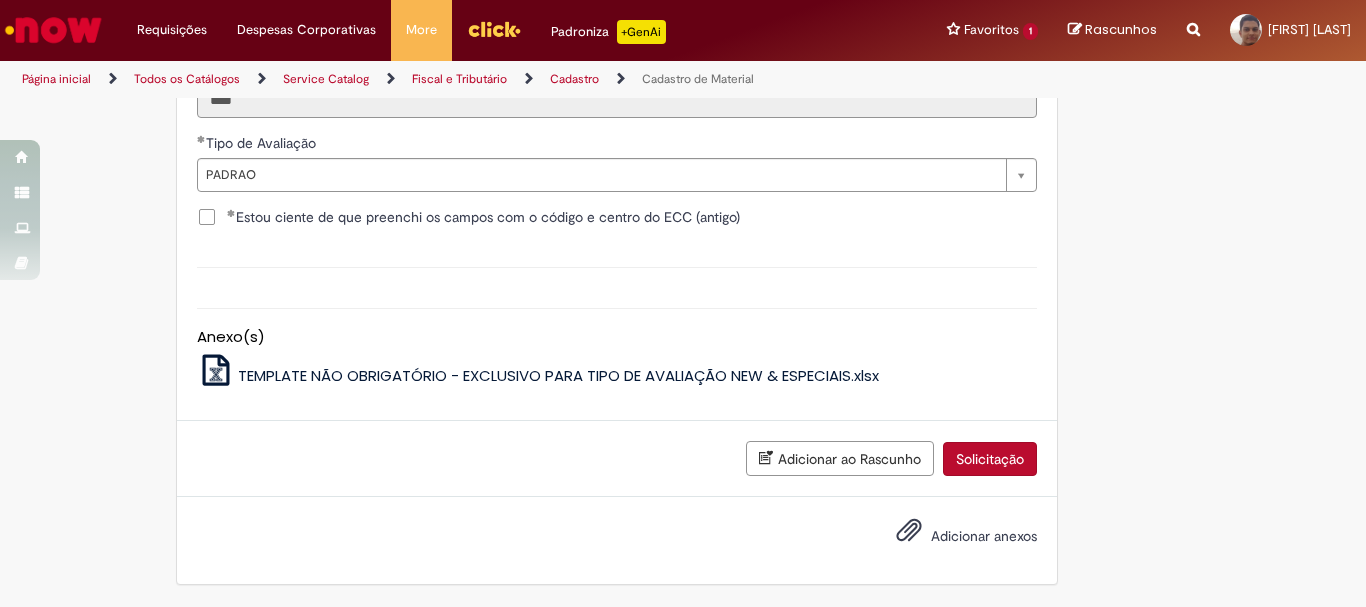click on "Solicitação" at bounding box center [990, 459] 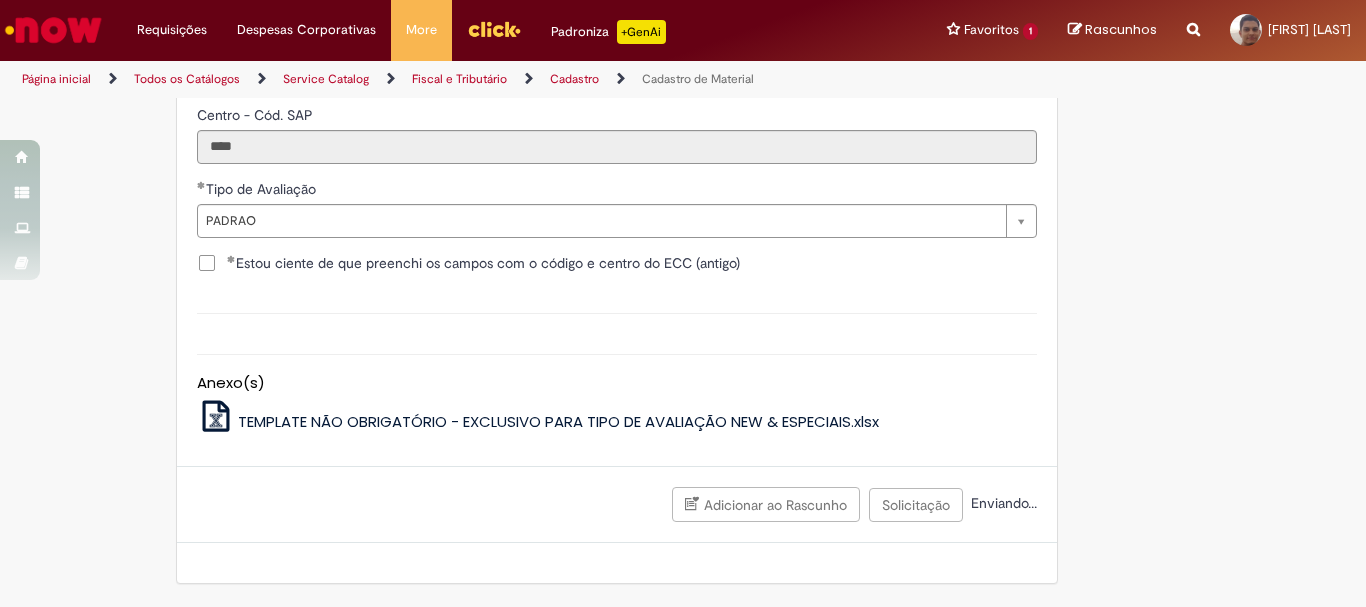 scroll, scrollTop: 2165, scrollLeft: 0, axis: vertical 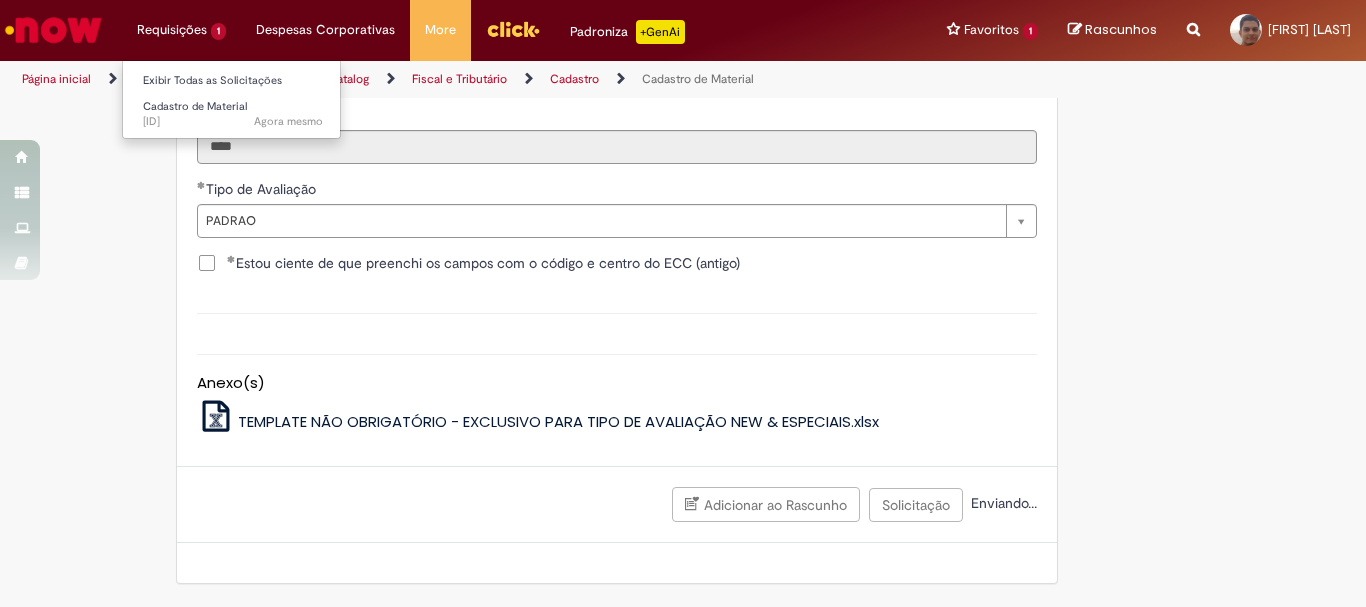 click on "Requisições   1
Exibir Todas as Solicitações
Cadastro de Material
Agora mesmo Agora mesmo  R13354821" at bounding box center (181, 30) 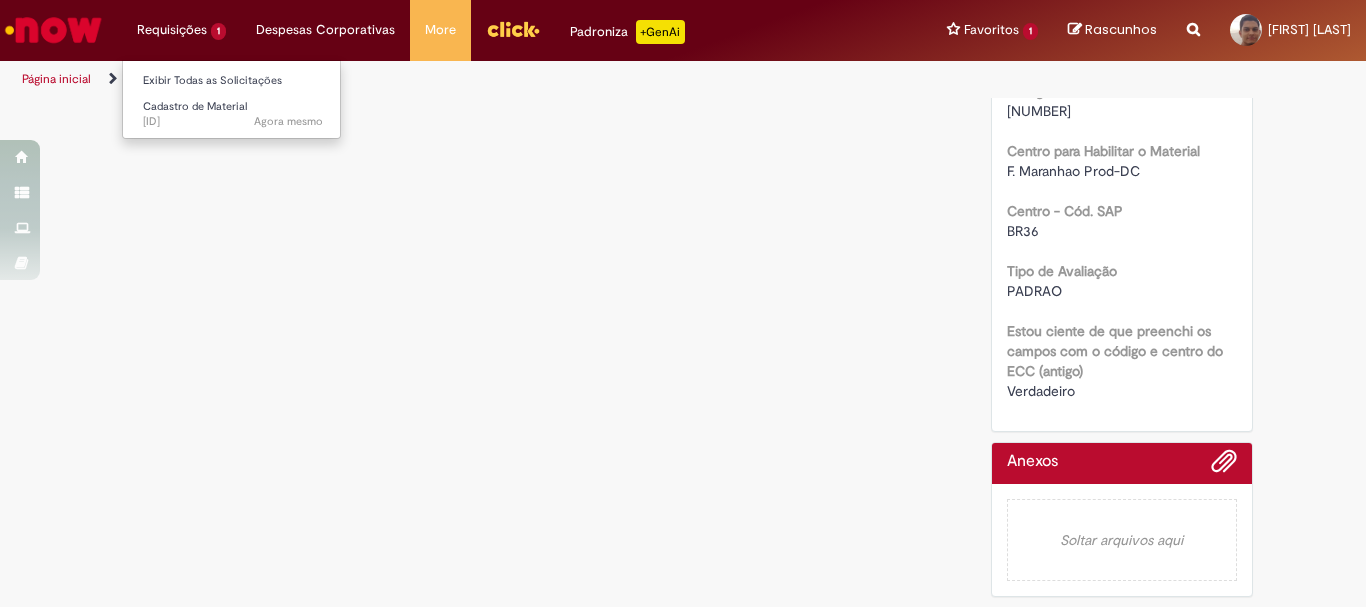scroll, scrollTop: 0, scrollLeft: 0, axis: both 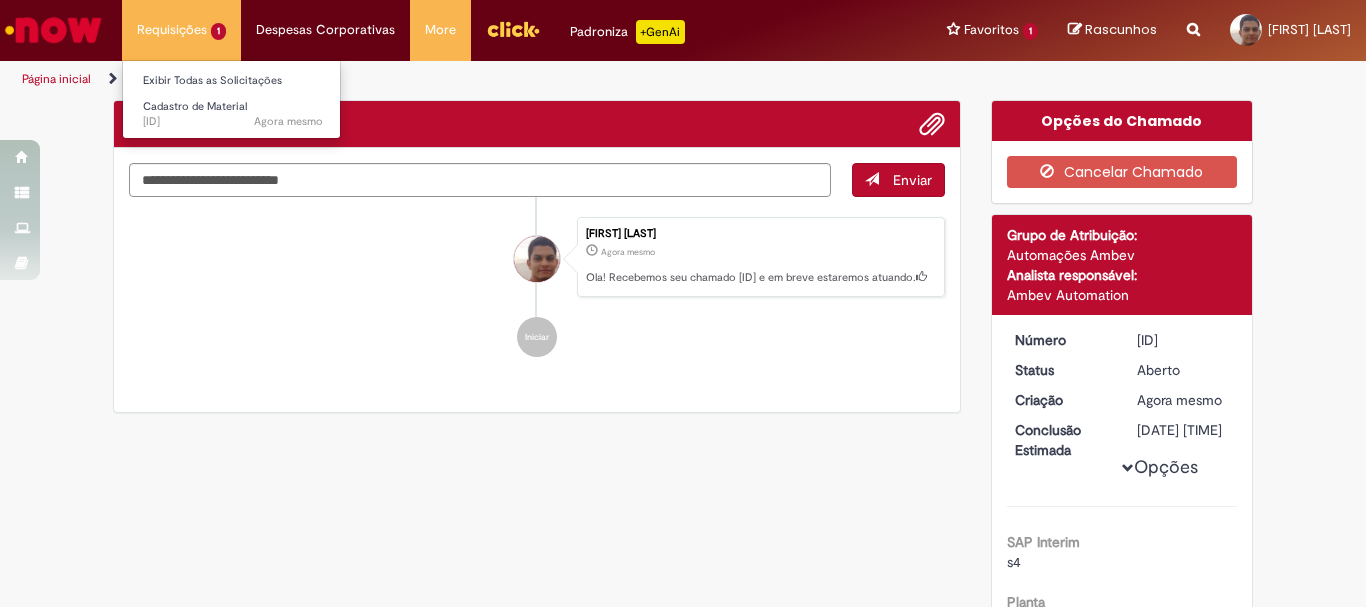 click on "Requisições   1
Exibir Todas as Solicitações
Cadastro de Material
Agora mesmo Agora mesmo  R13354821" at bounding box center (181, 30) 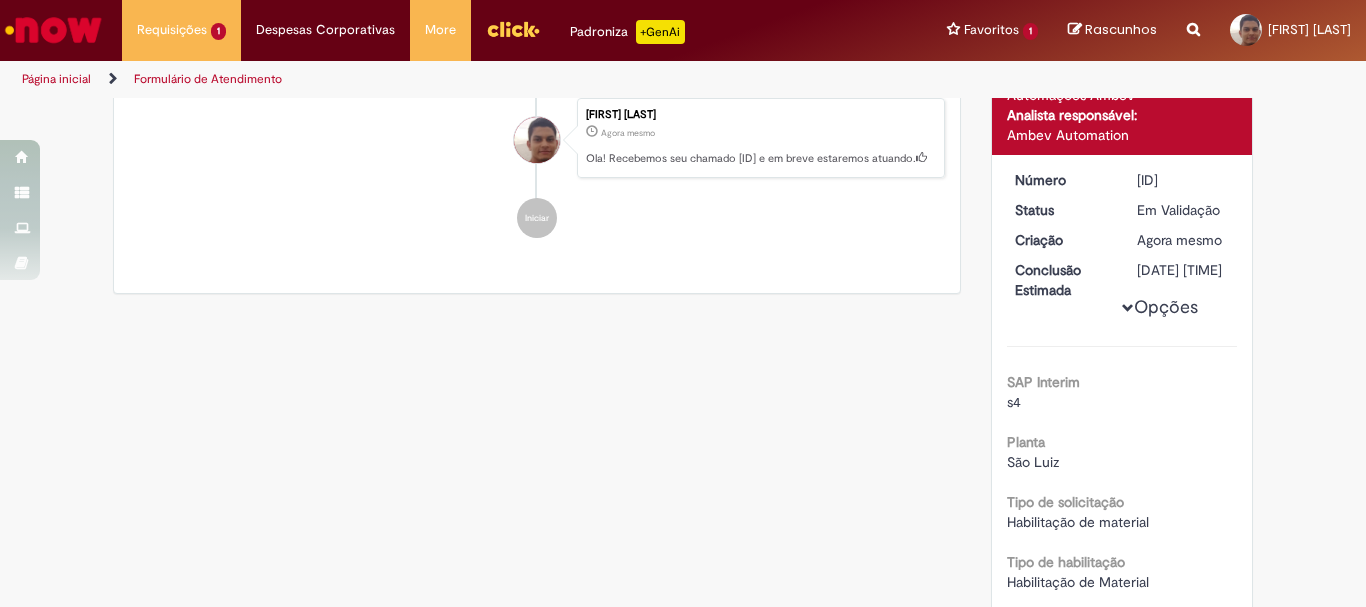 scroll, scrollTop: 0, scrollLeft: 0, axis: both 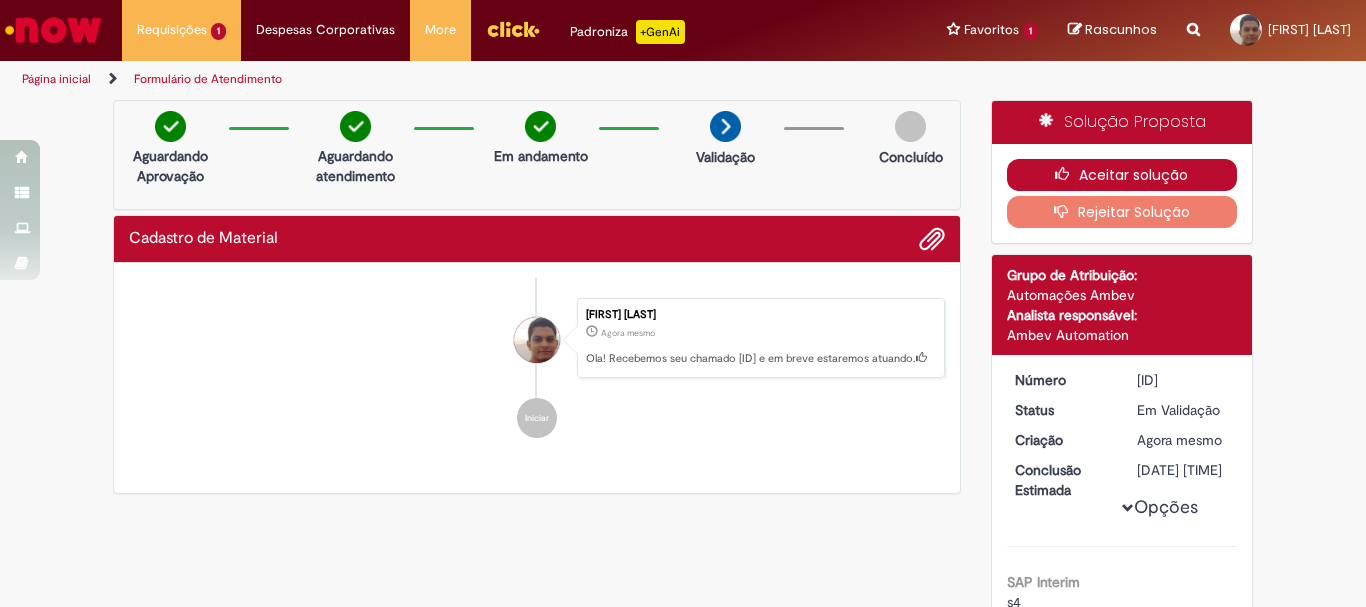 click on "Aceitar solução" at bounding box center (1122, 175) 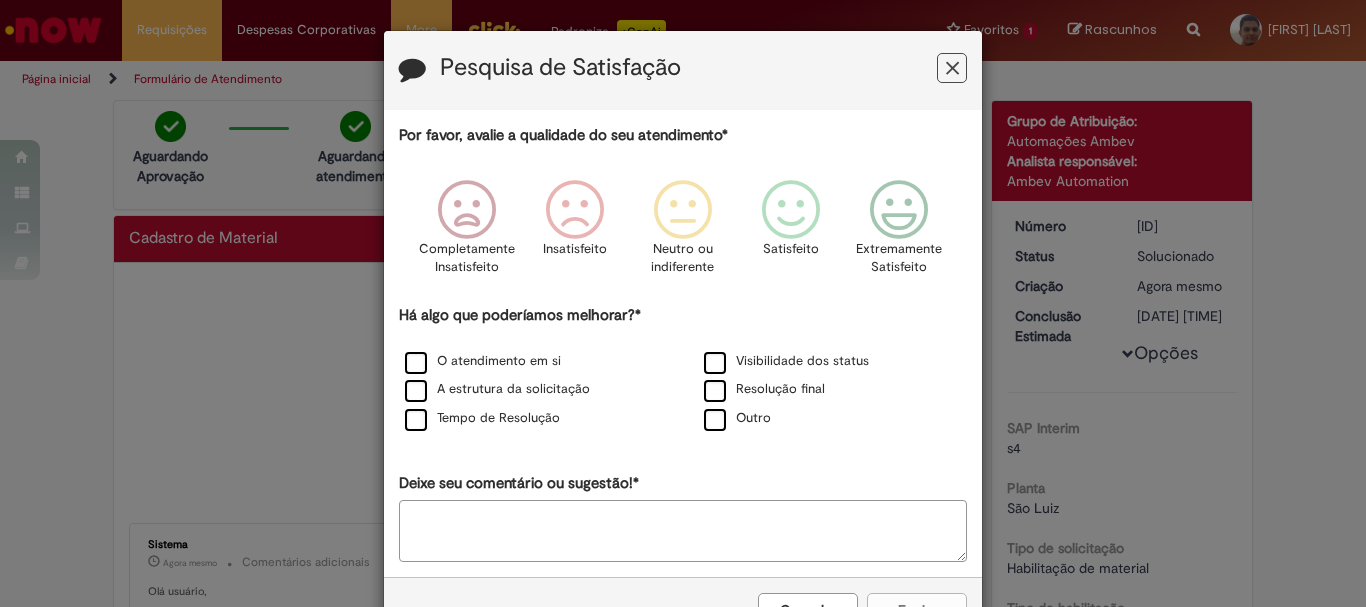click at bounding box center (952, 68) 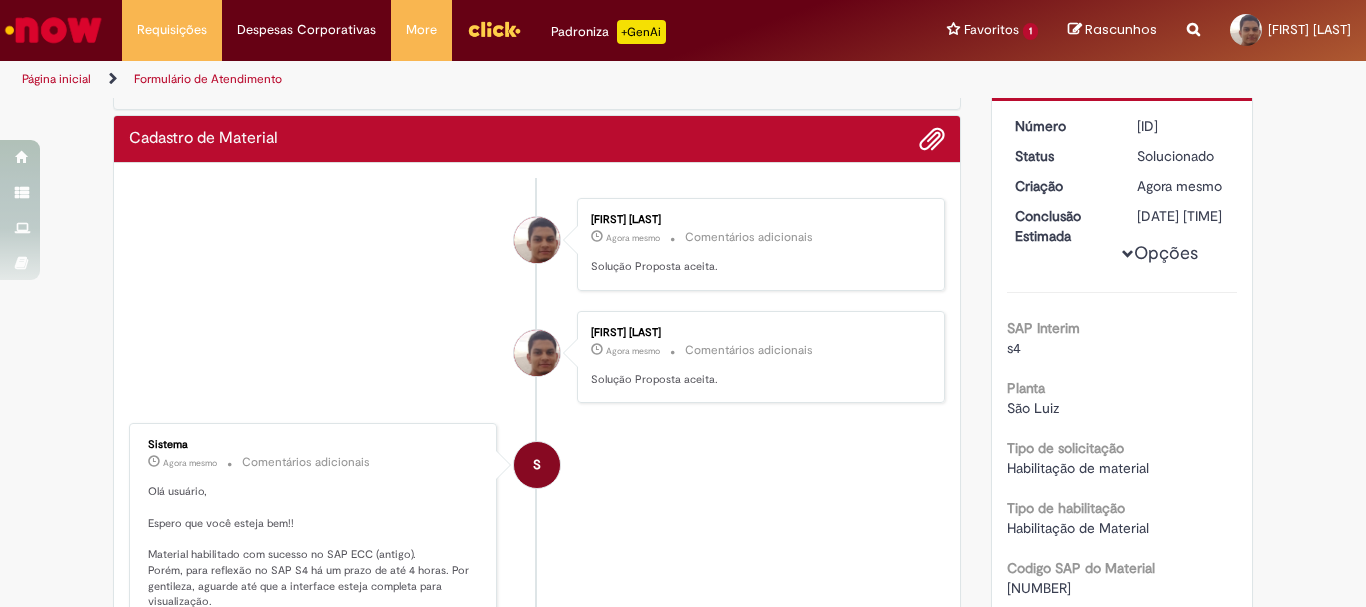 scroll, scrollTop: 0, scrollLeft: 0, axis: both 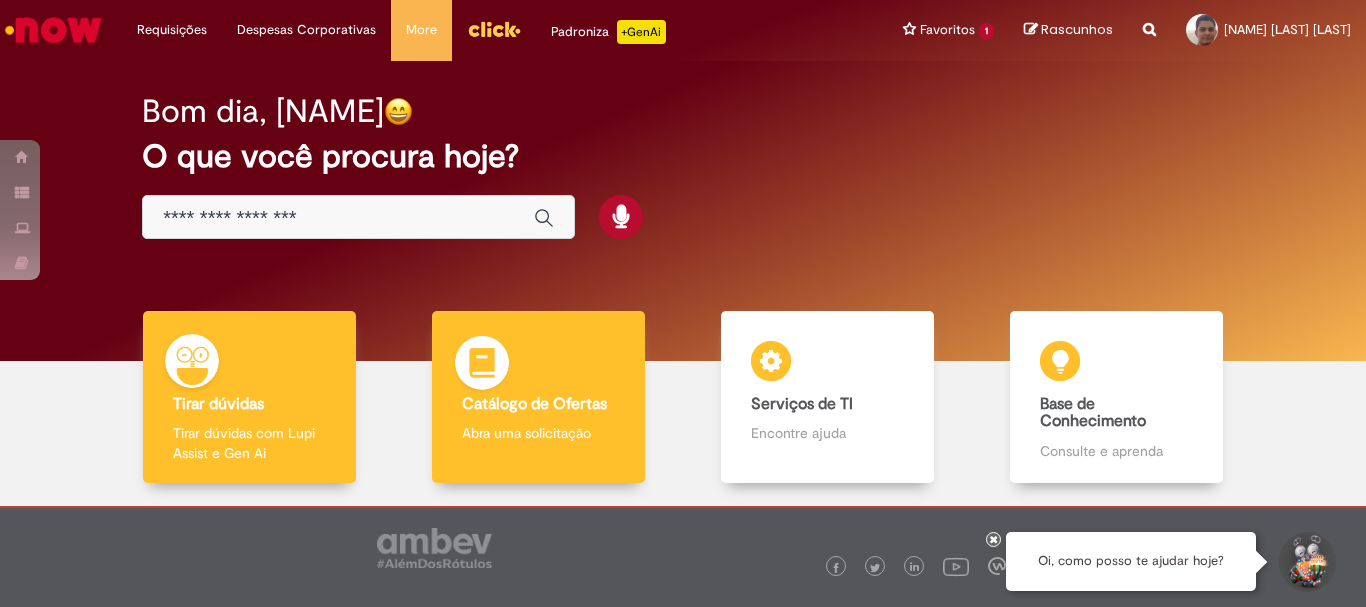 click on "Catálogo de Ofertas
Catálogo de Ofertas
Abra uma solicitação" at bounding box center (538, 397) 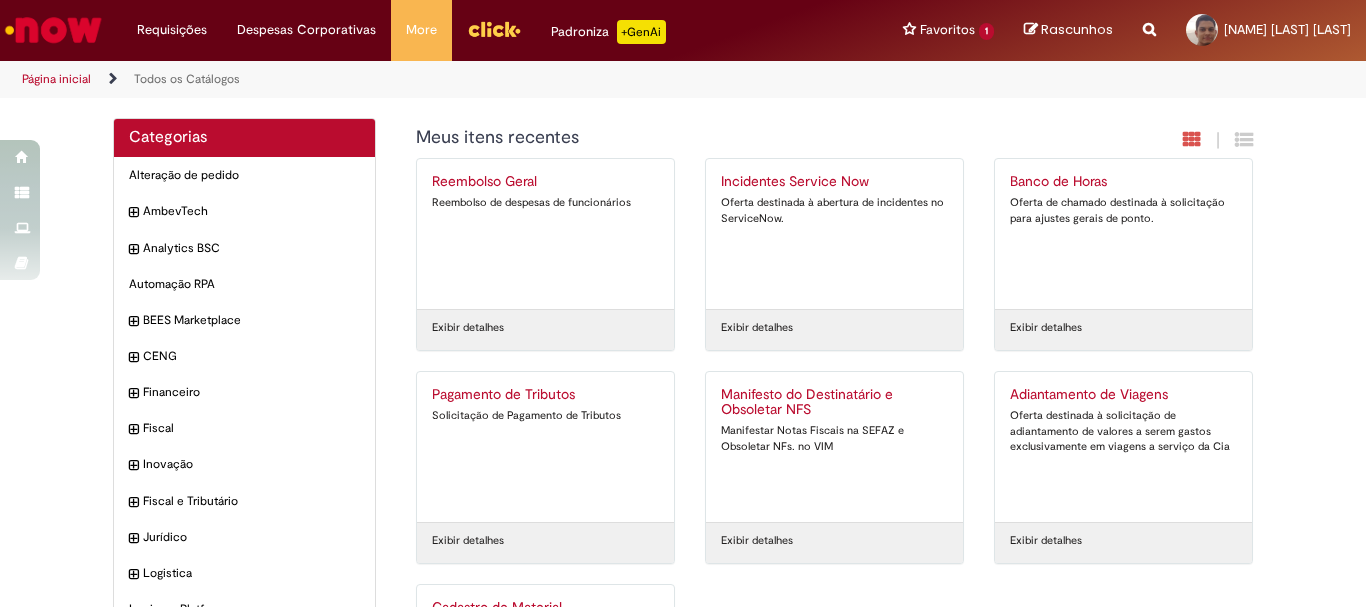 scroll, scrollTop: 191, scrollLeft: 0, axis: vertical 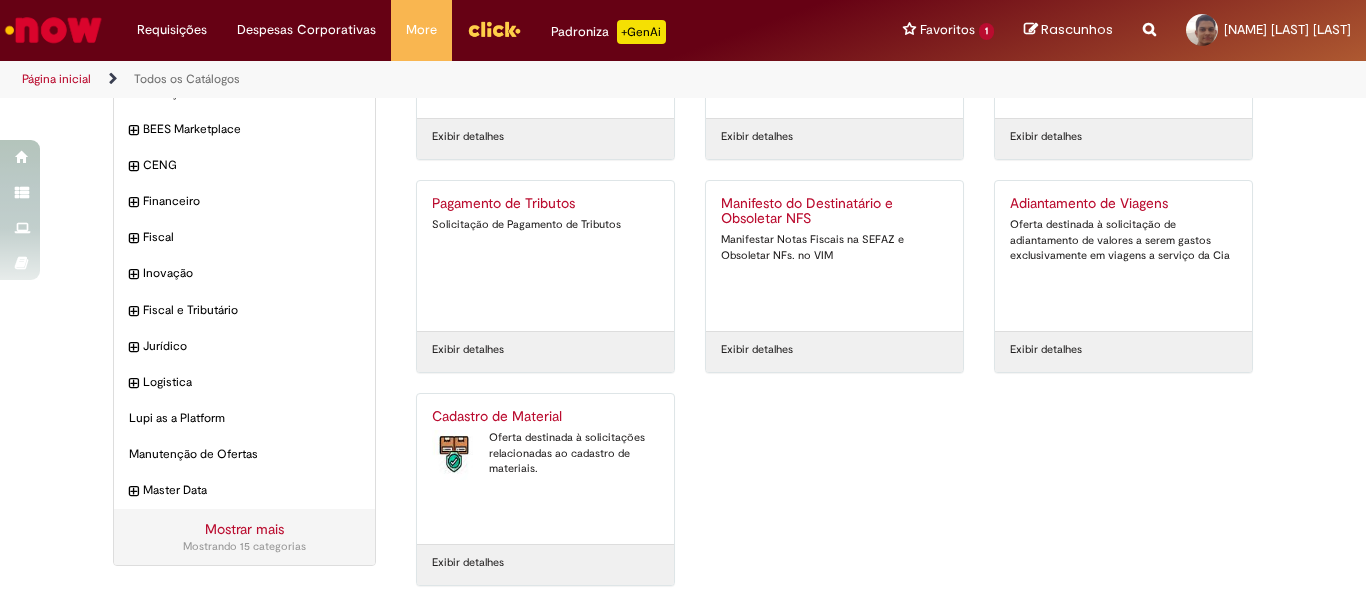 click on "Oferta destinada à solicitações relacionadas ao cadastro de materiais." at bounding box center (545, 453) 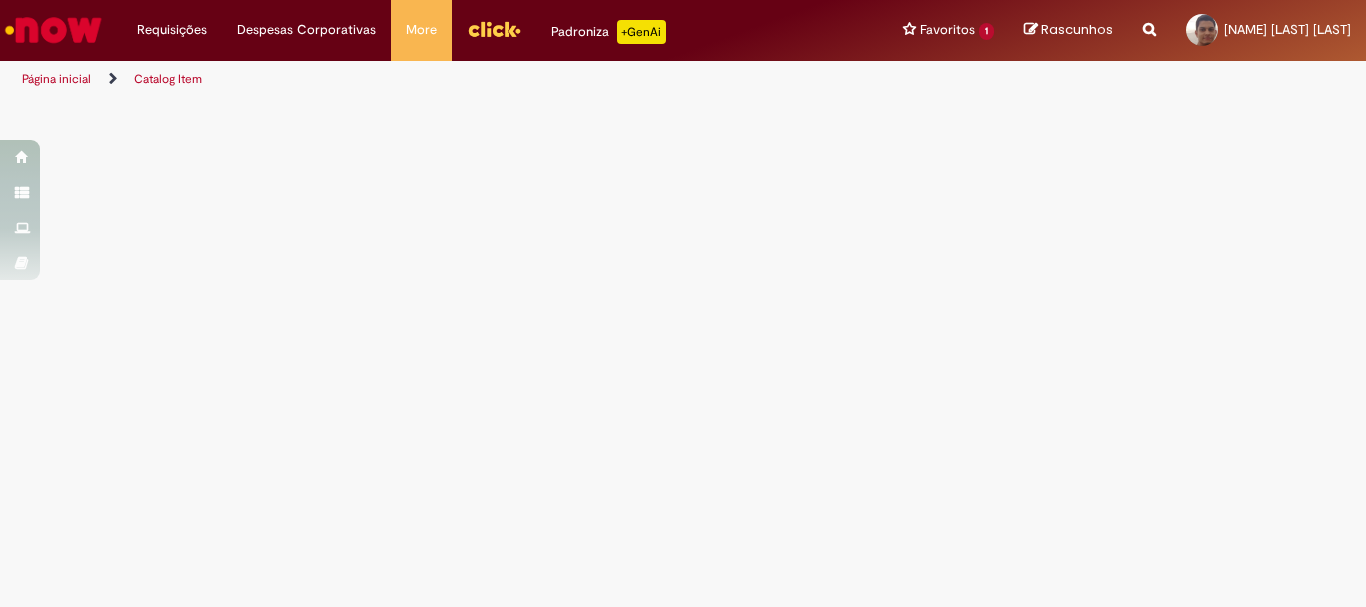 scroll, scrollTop: 0, scrollLeft: 0, axis: both 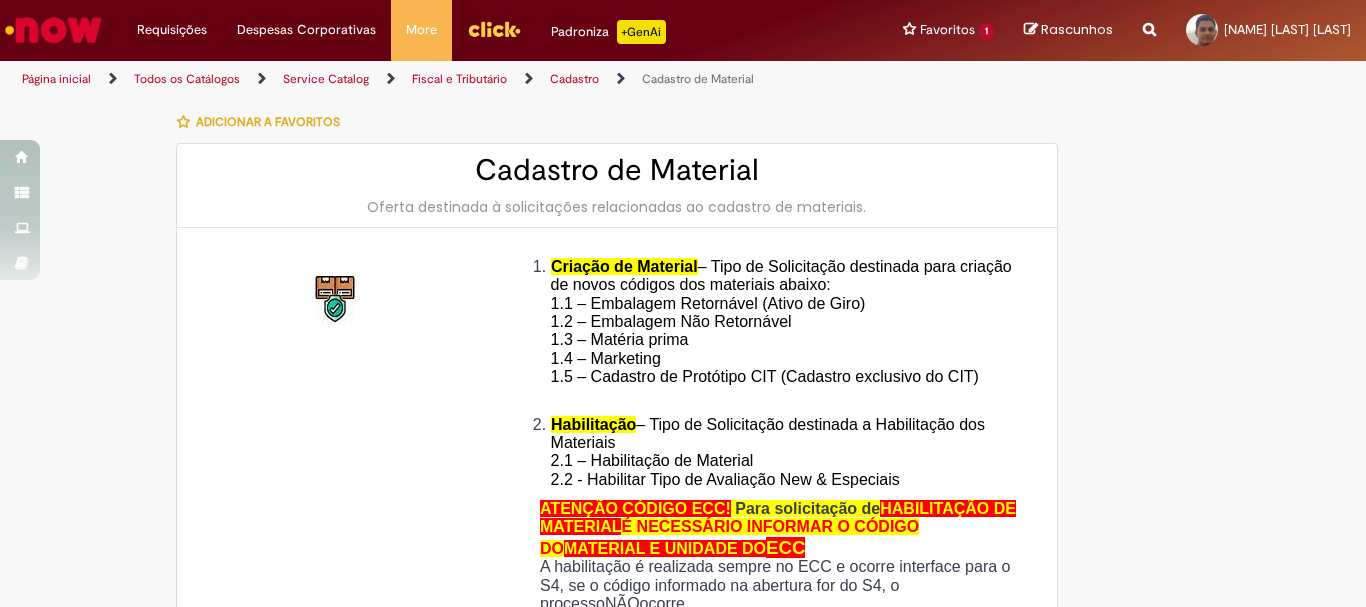 type on "********" 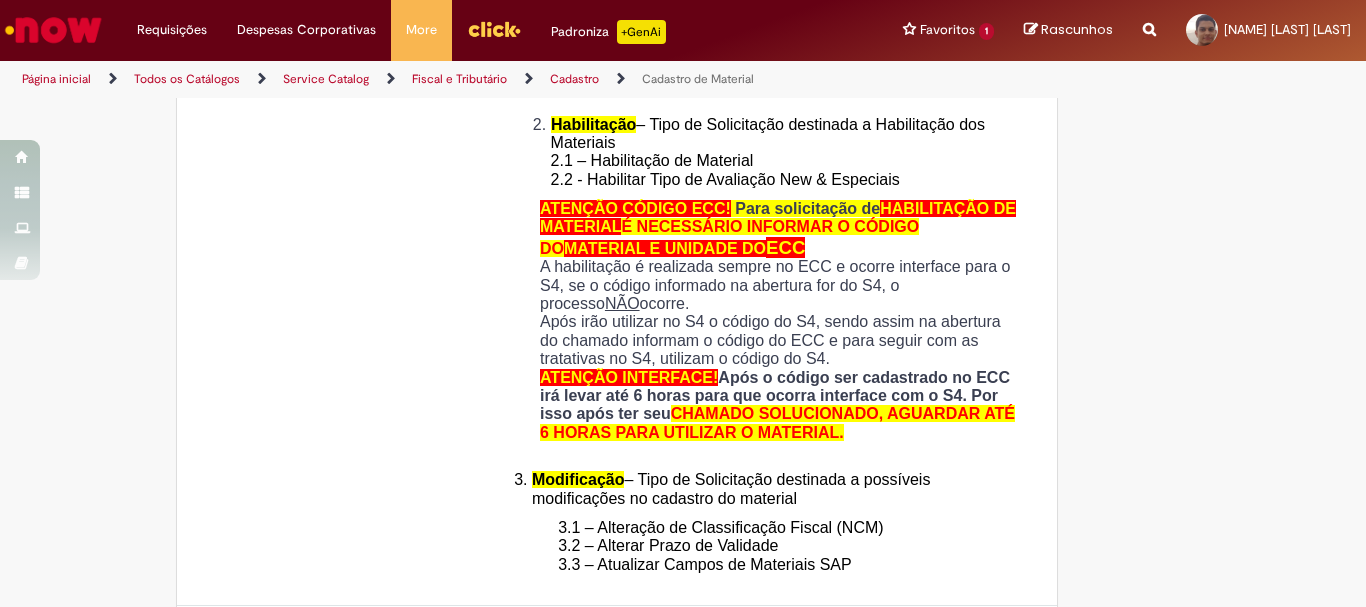 type on "**********" 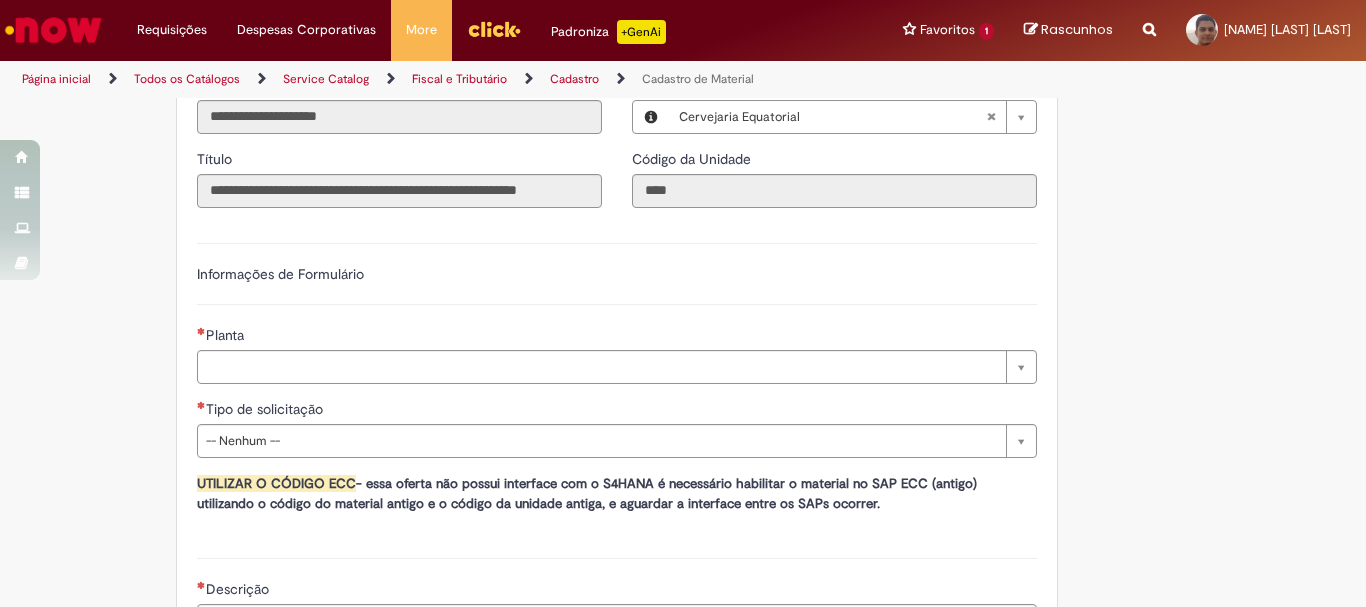 scroll, scrollTop: 1100, scrollLeft: 0, axis: vertical 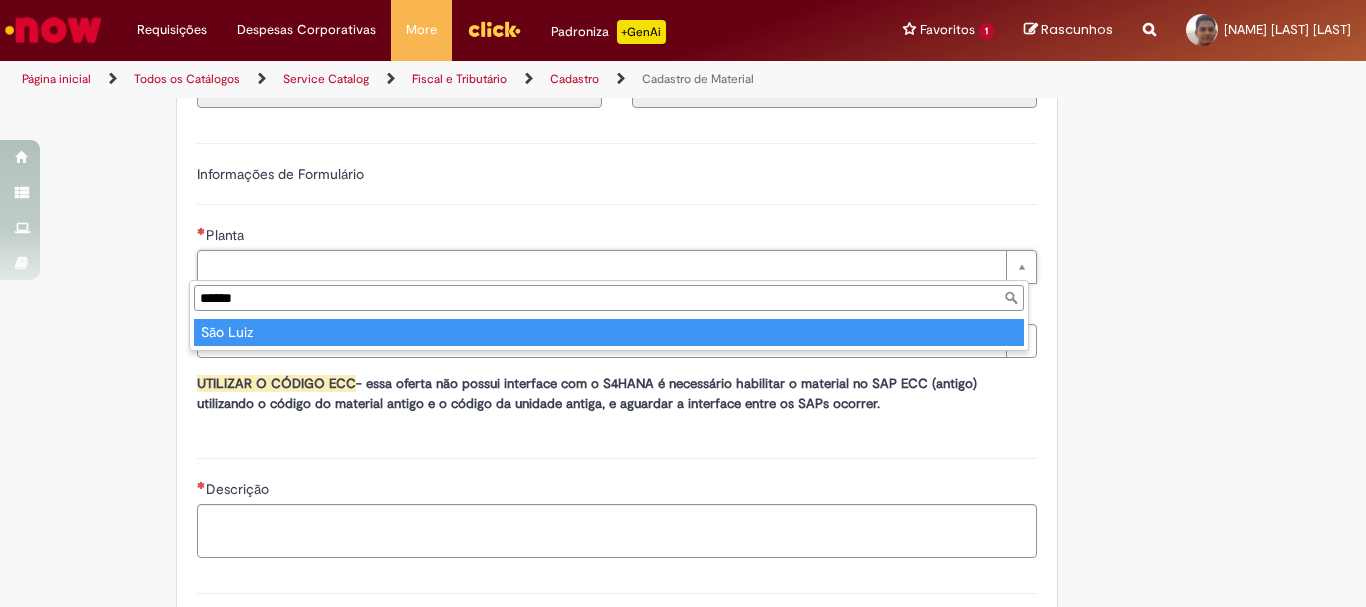 type on "******" 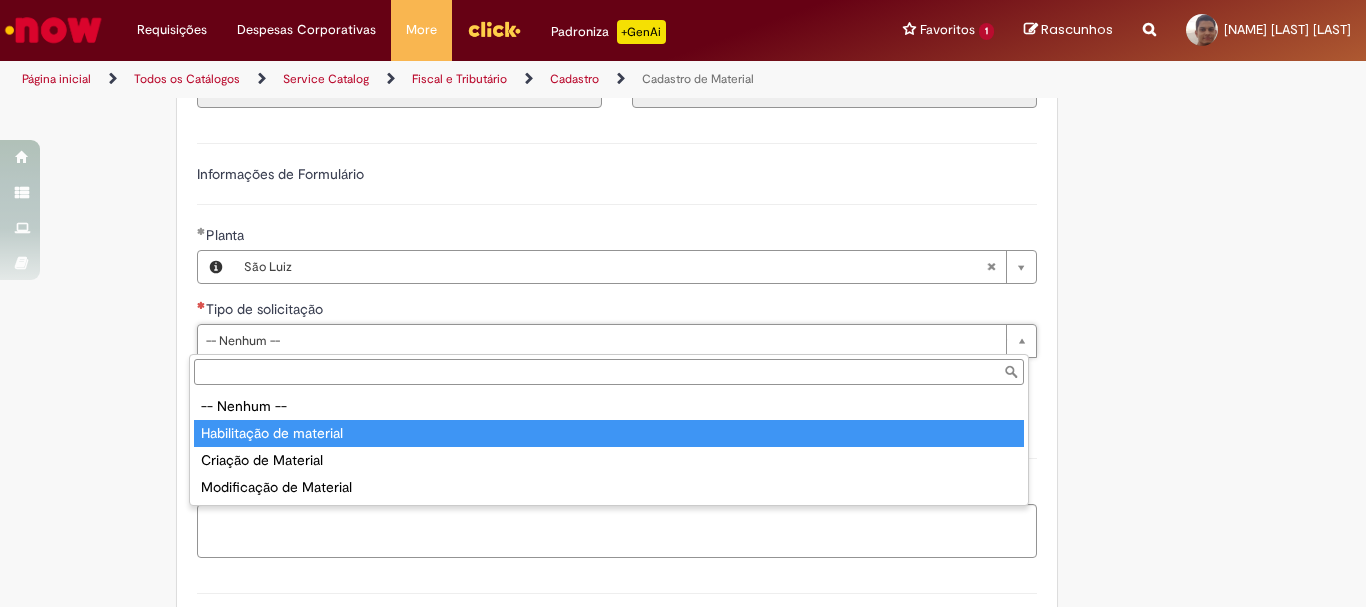 type on "**********" 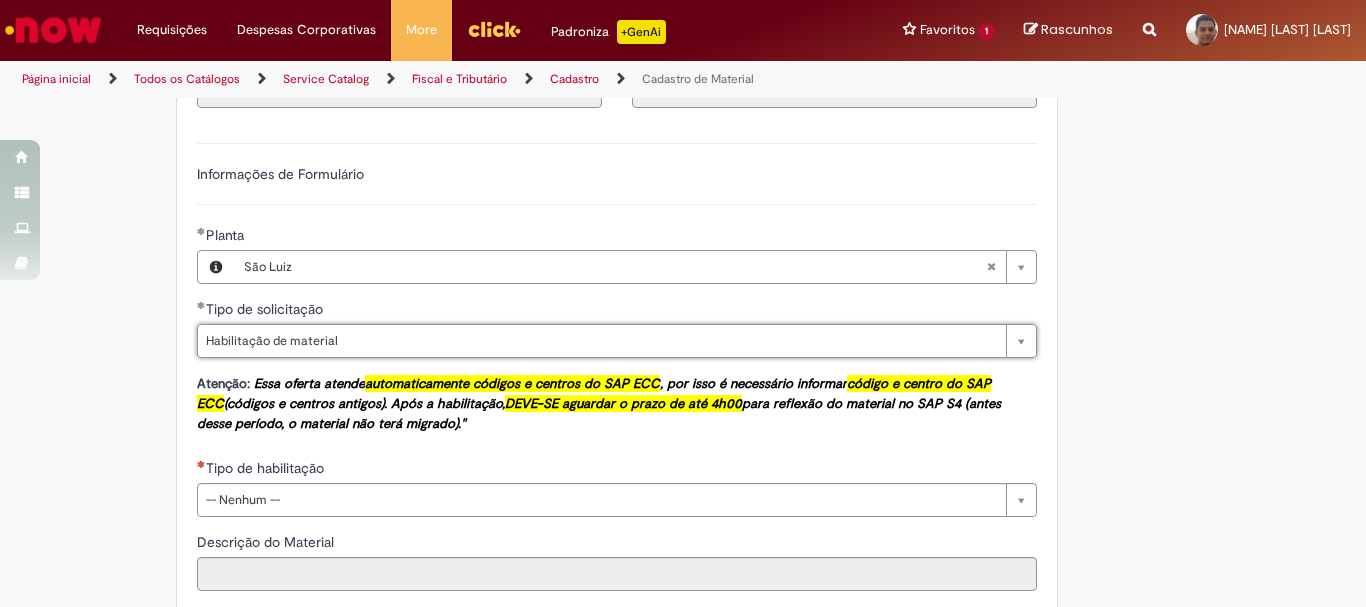 scroll, scrollTop: 1300, scrollLeft: 0, axis: vertical 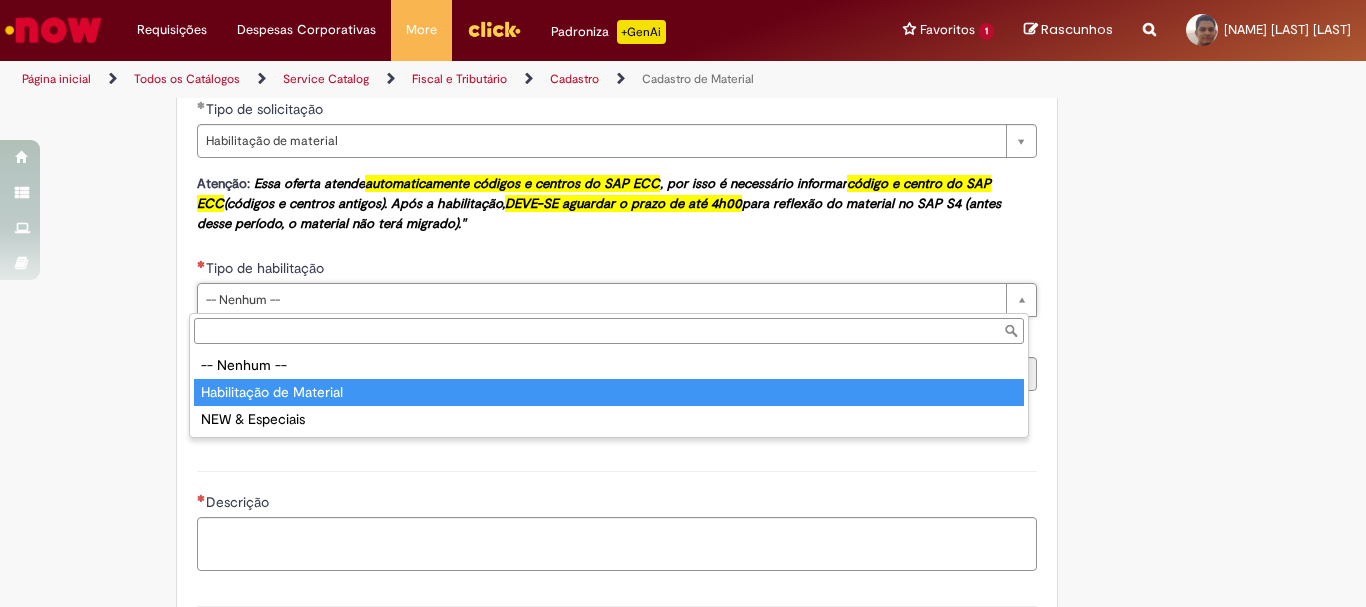 type on "**********" 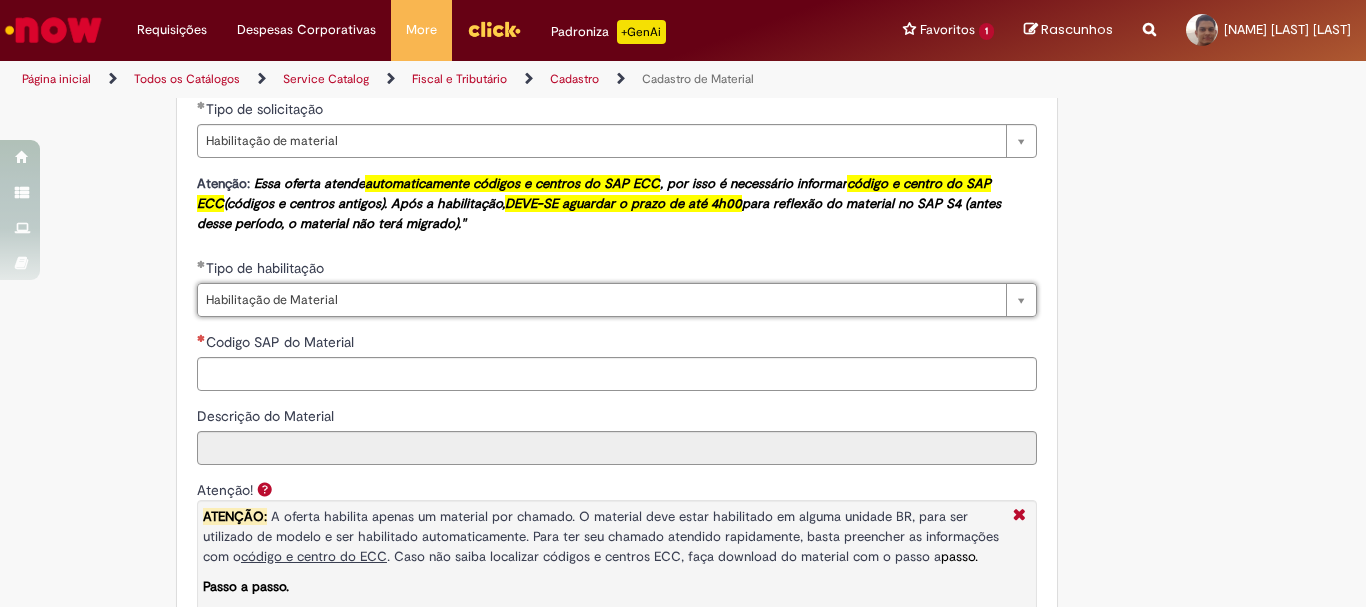 scroll, scrollTop: 1500, scrollLeft: 0, axis: vertical 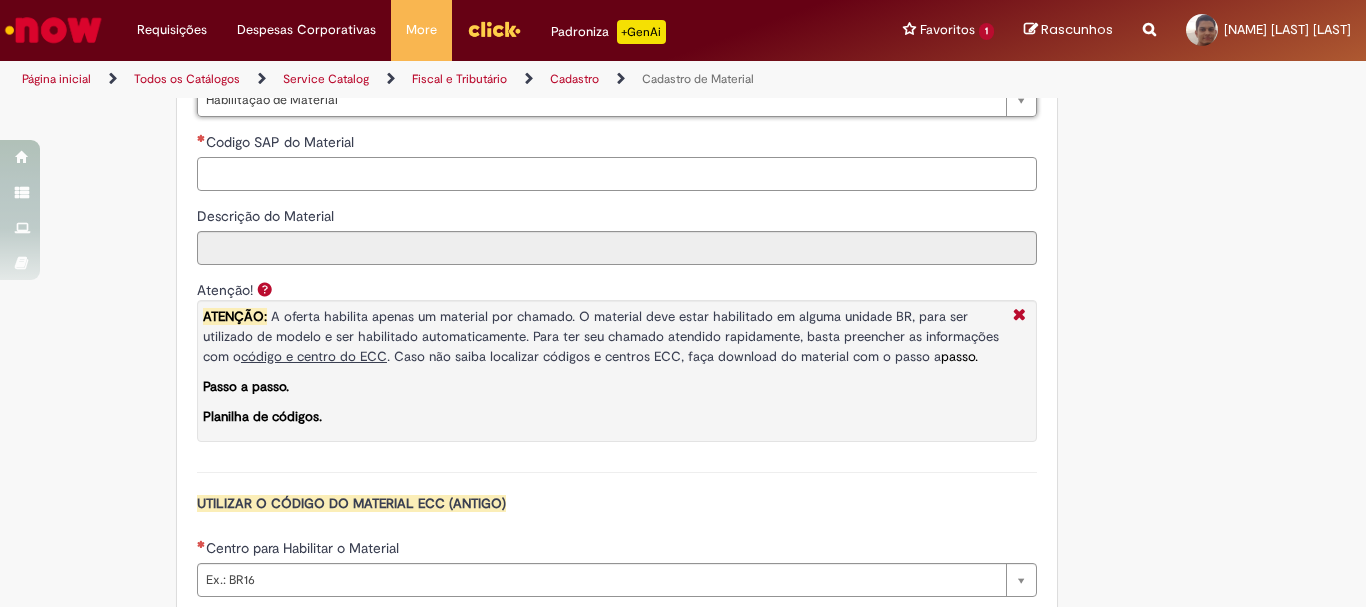 click on "Codigo SAP do Material" at bounding box center (617, 174) 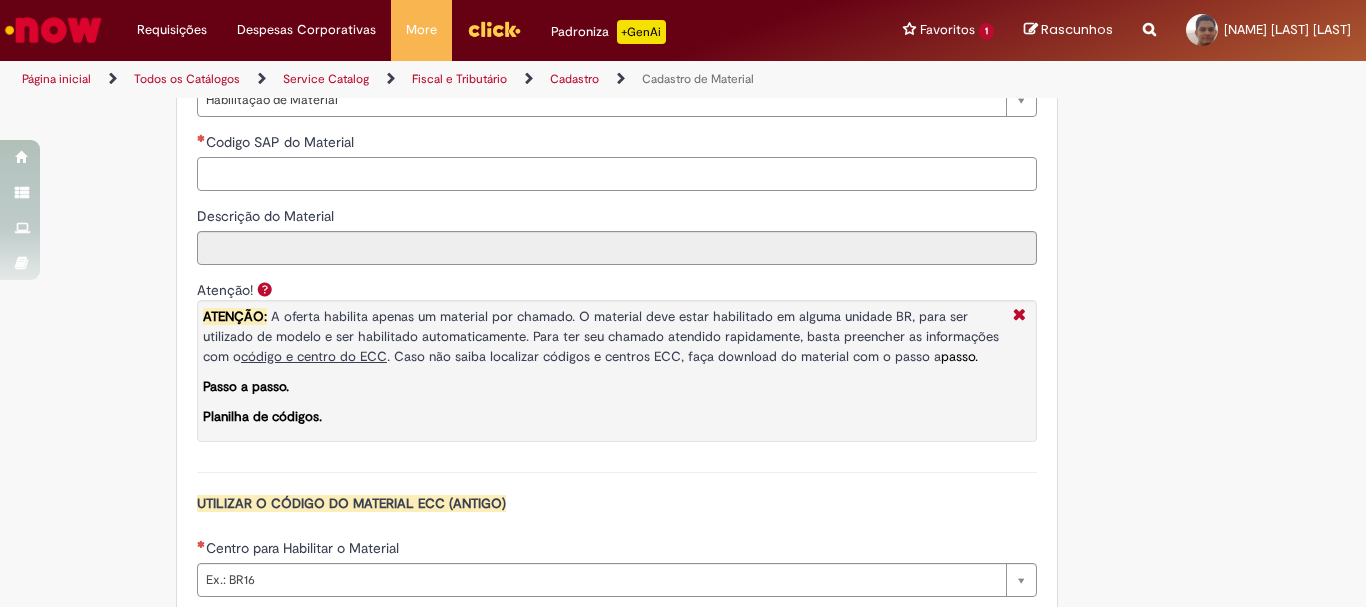 paste on "********" 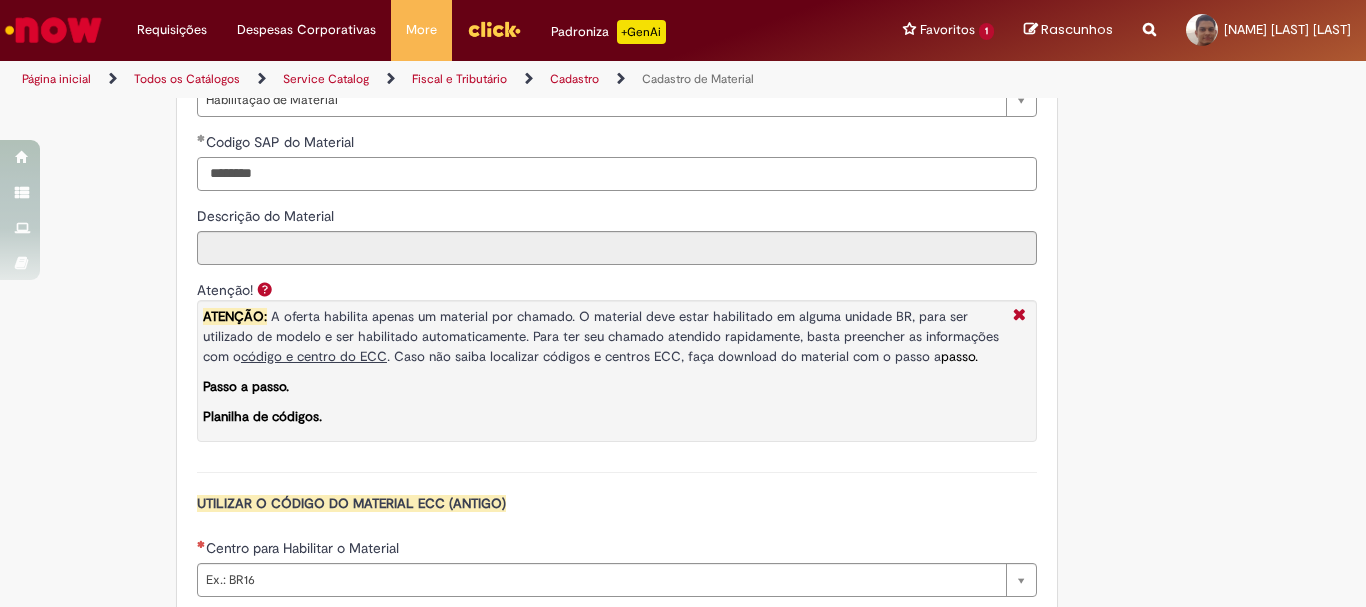 click on "********" at bounding box center [617, 174] 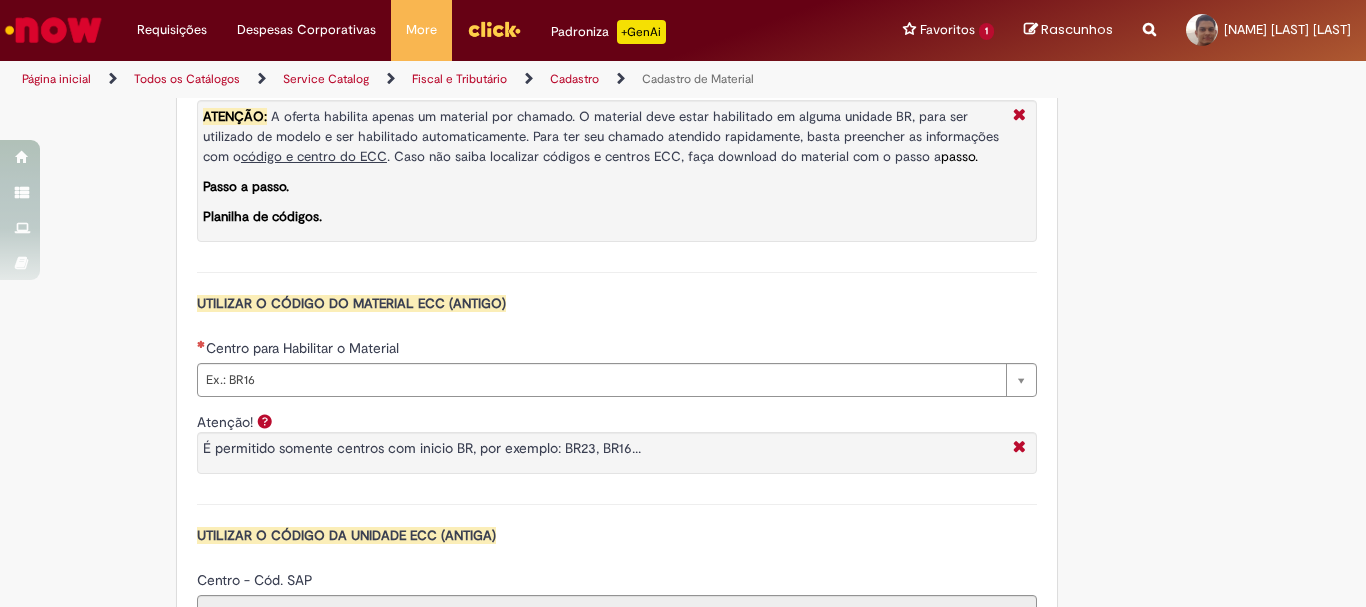 type on "********" 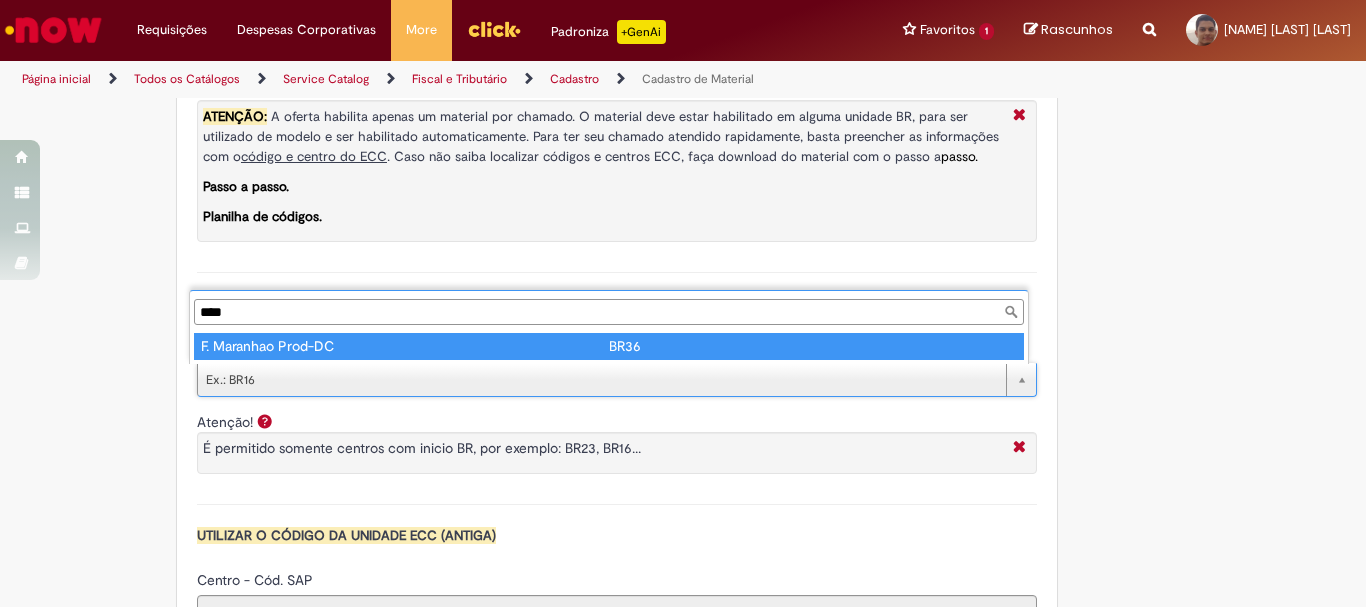 type on "****" 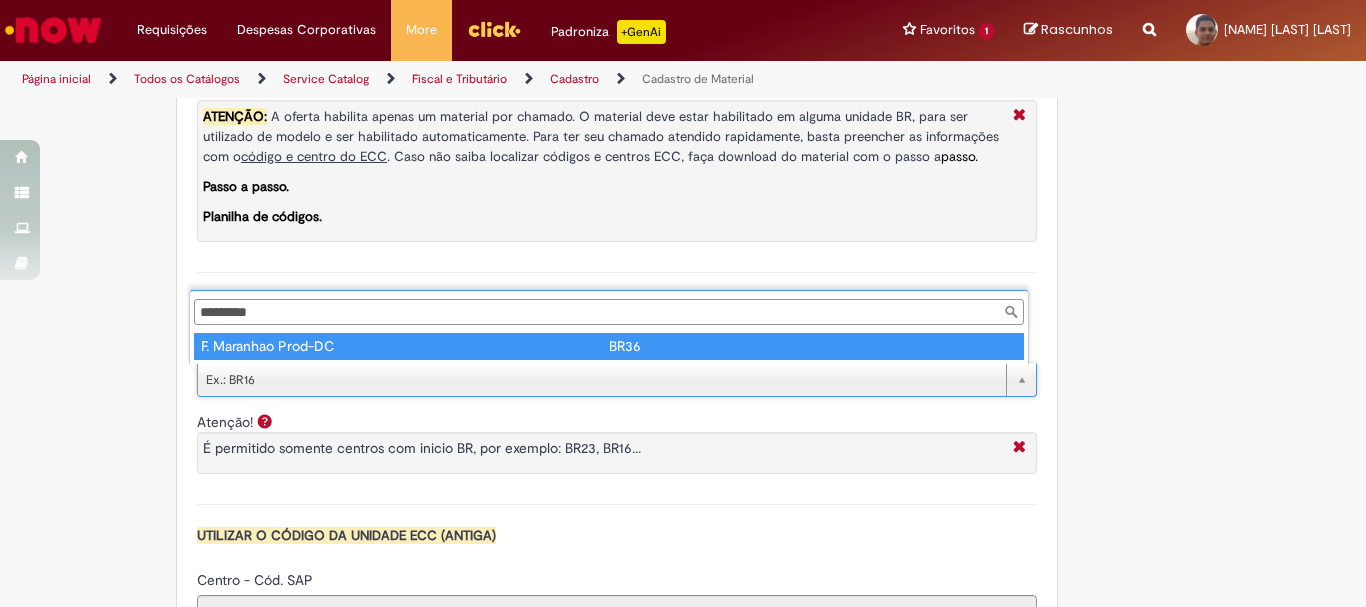 type on "****" 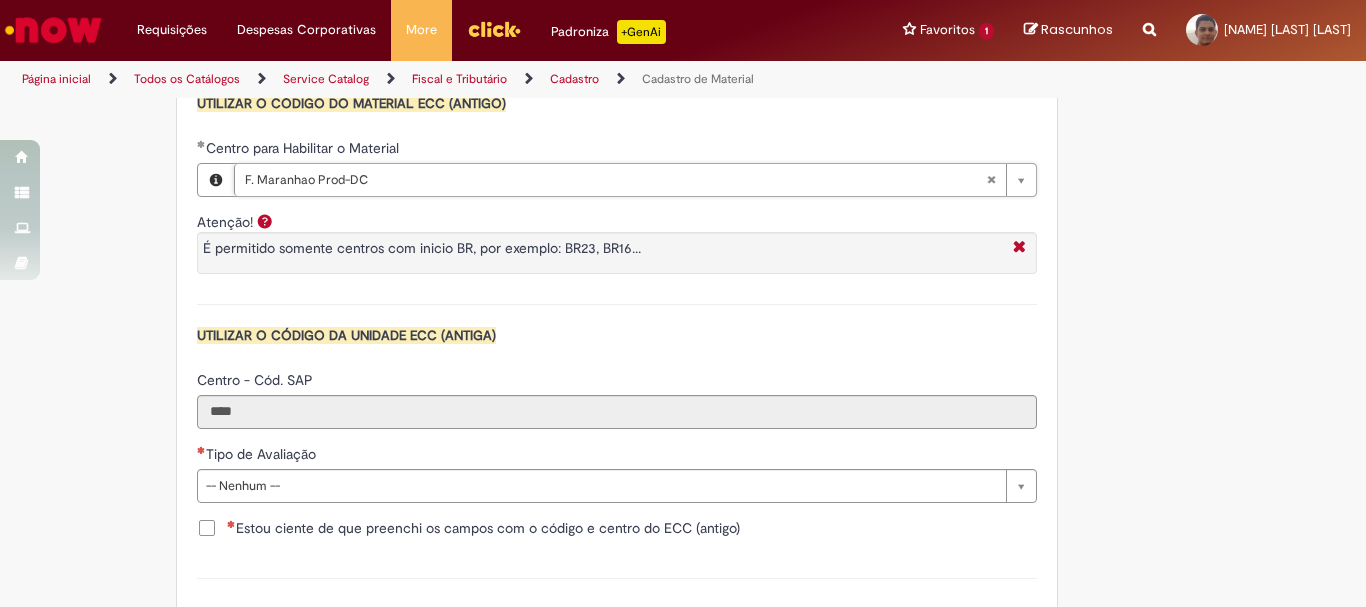 scroll, scrollTop: 2000, scrollLeft: 0, axis: vertical 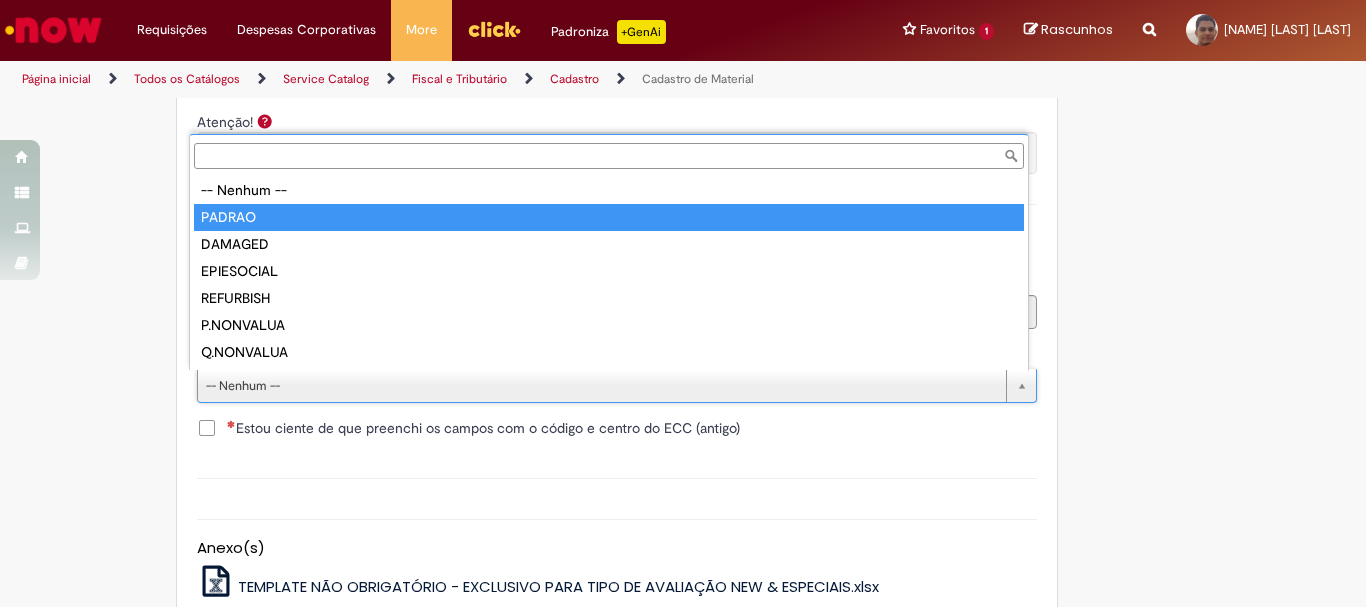 type on "******" 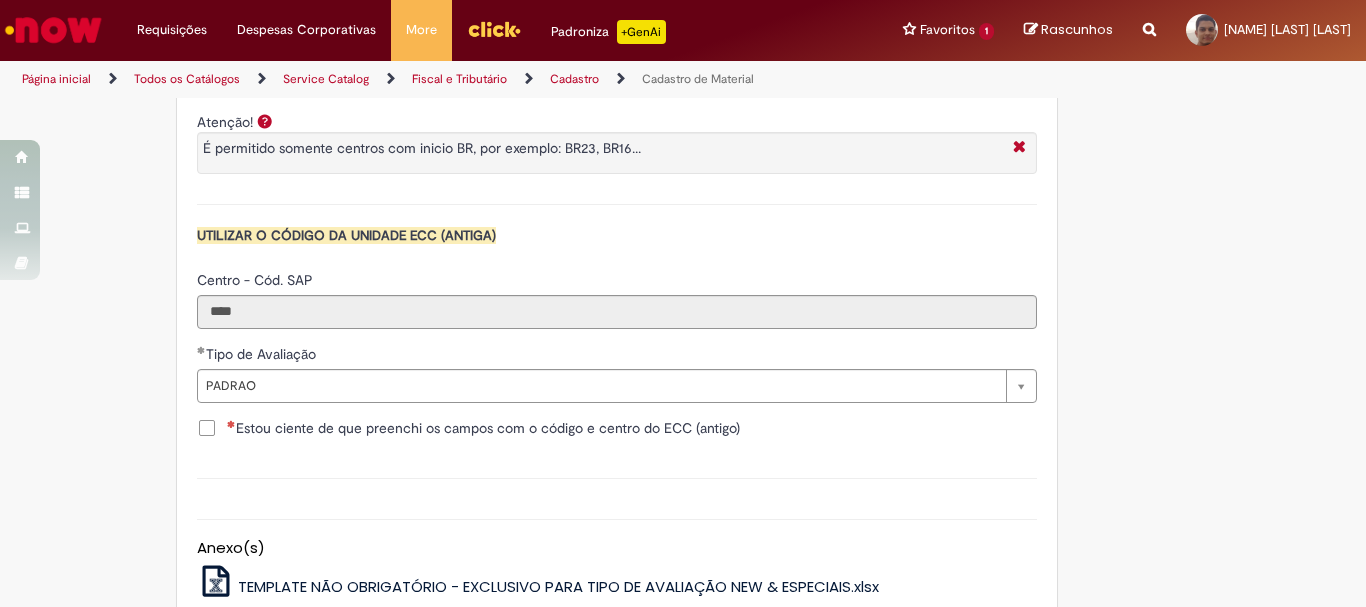 click on "Estou ciente de que preenchi os campos com o código e centro do ECC  (antigo)" at bounding box center [483, 428] 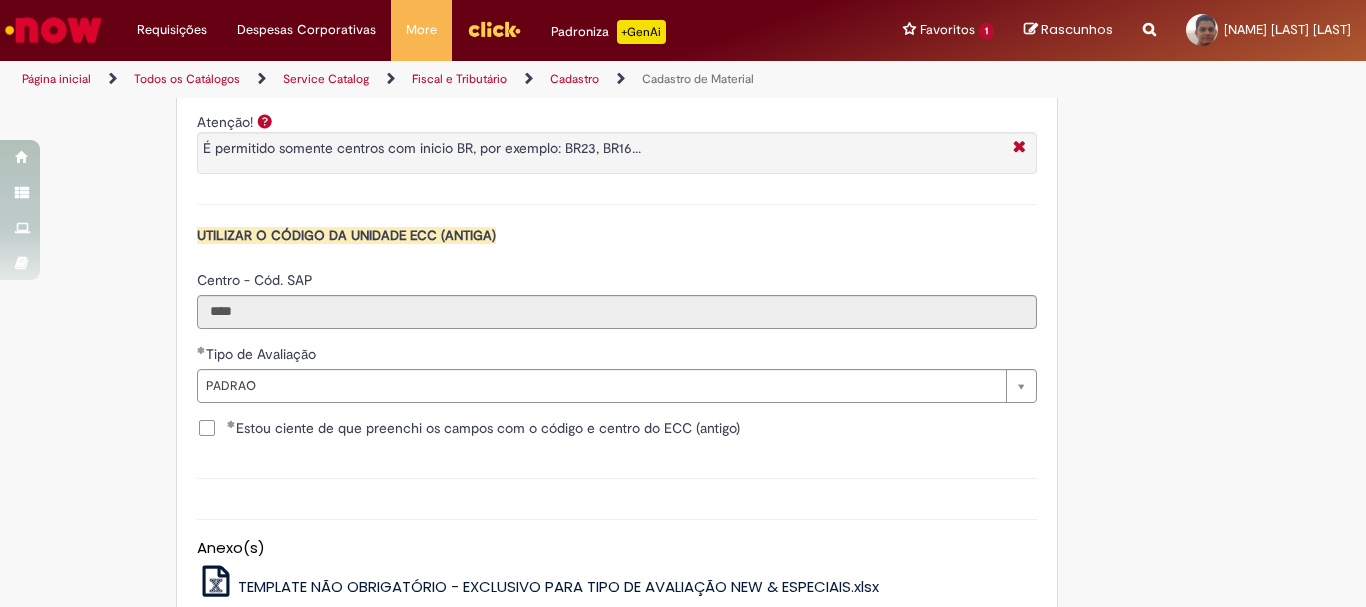scroll, scrollTop: 2211, scrollLeft: 0, axis: vertical 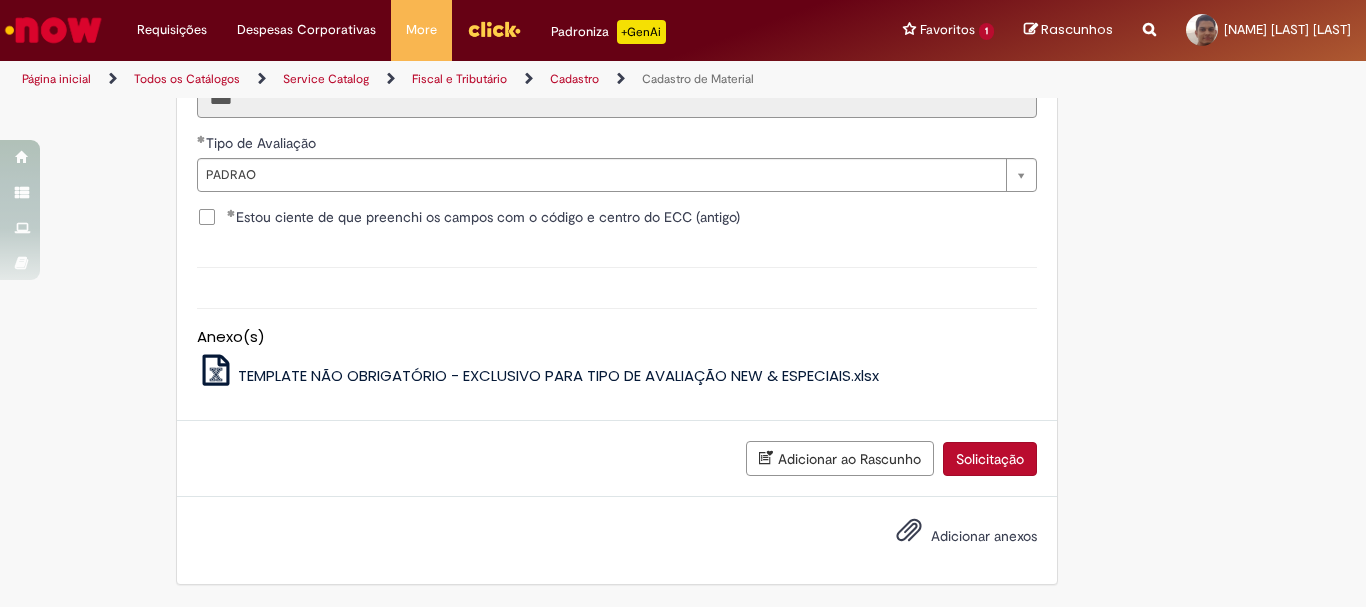 drag, startPoint x: 982, startPoint y: 455, endPoint x: 989, endPoint y: 471, distance: 17.464249 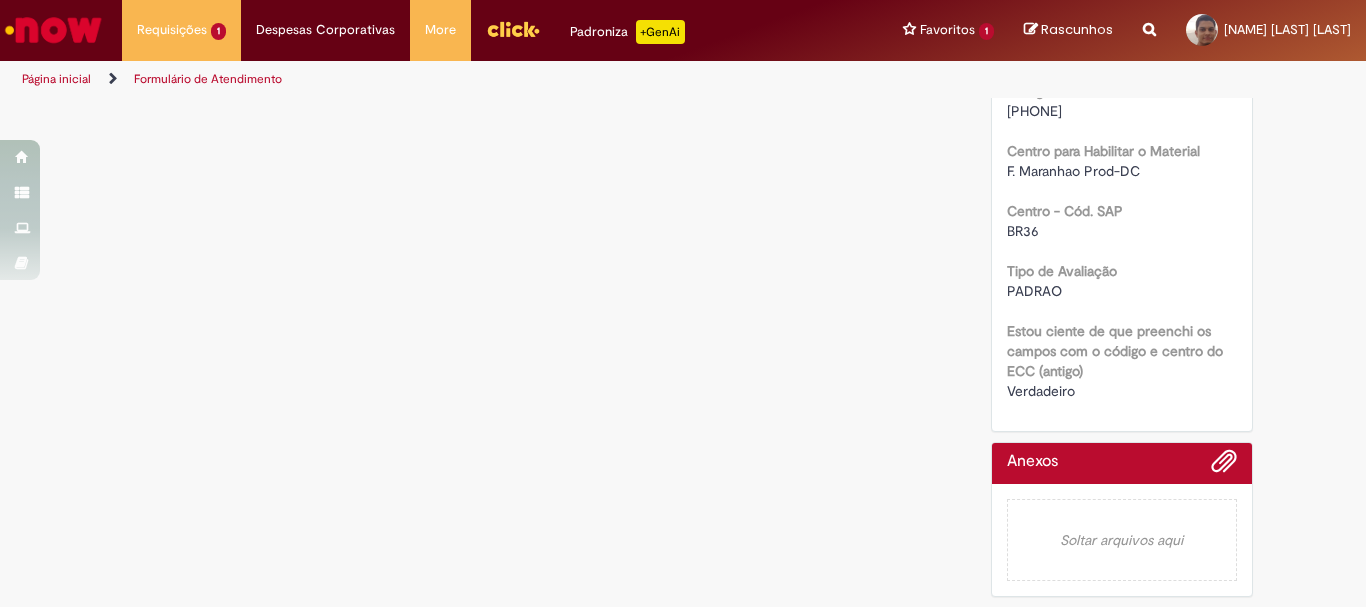 scroll, scrollTop: 0, scrollLeft: 0, axis: both 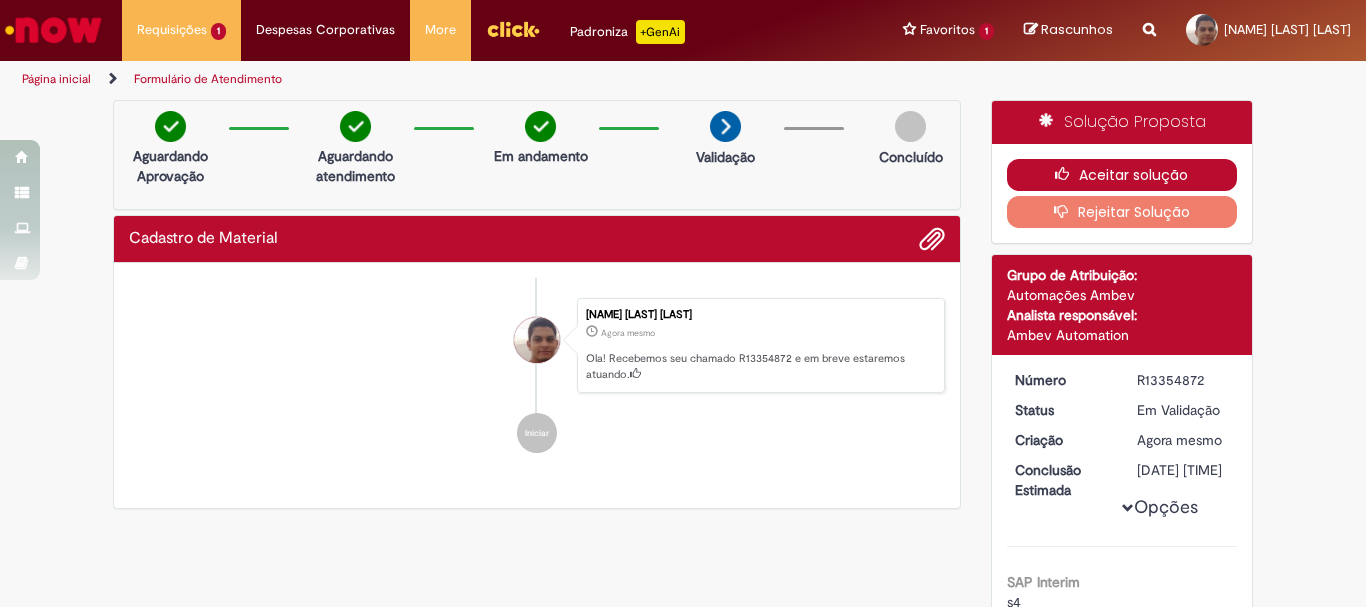 click on "Aceitar solução" at bounding box center (1122, 175) 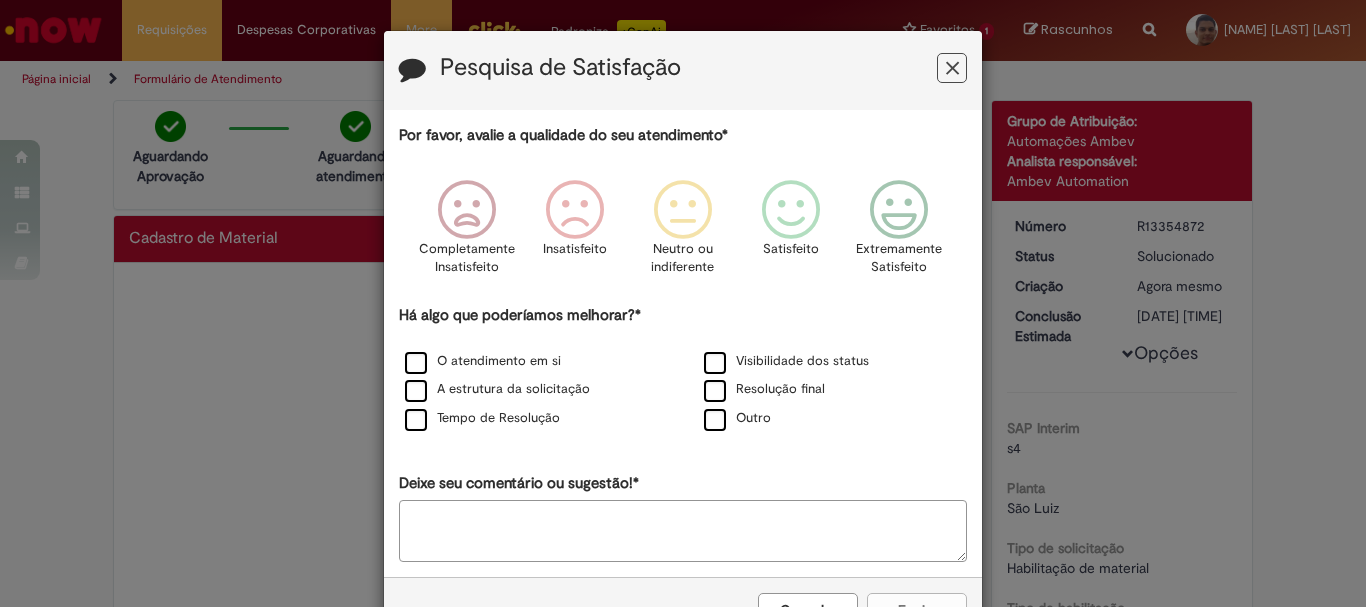click at bounding box center [952, 68] 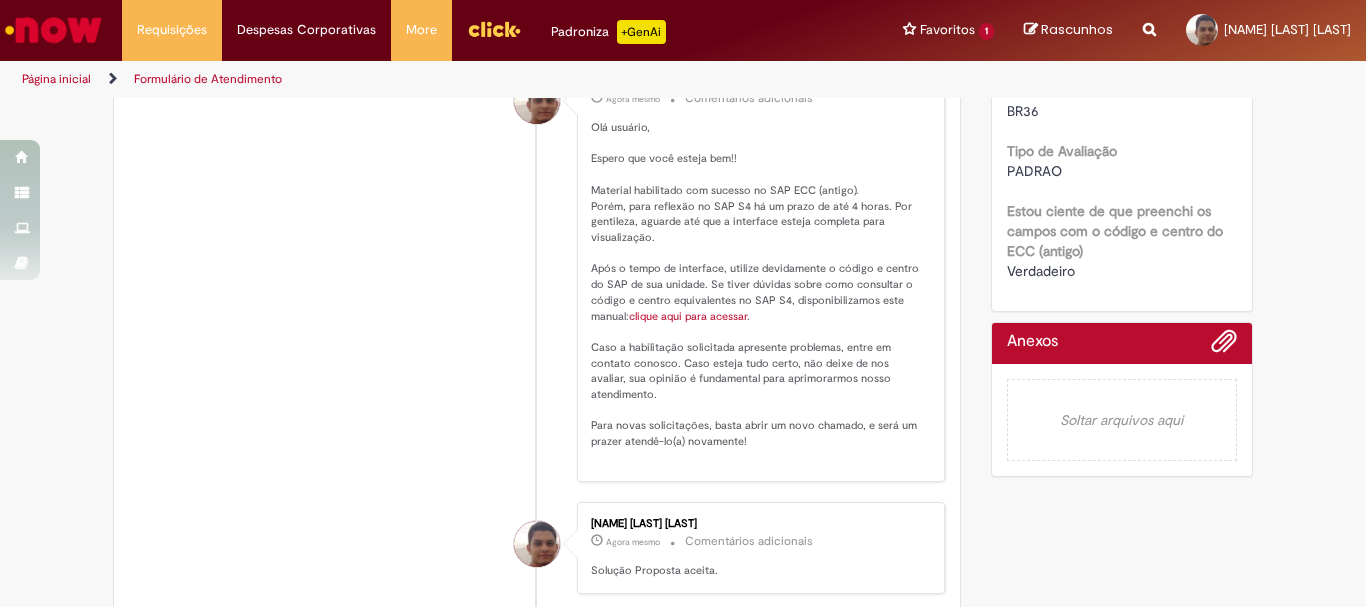 scroll, scrollTop: 197, scrollLeft: 0, axis: vertical 